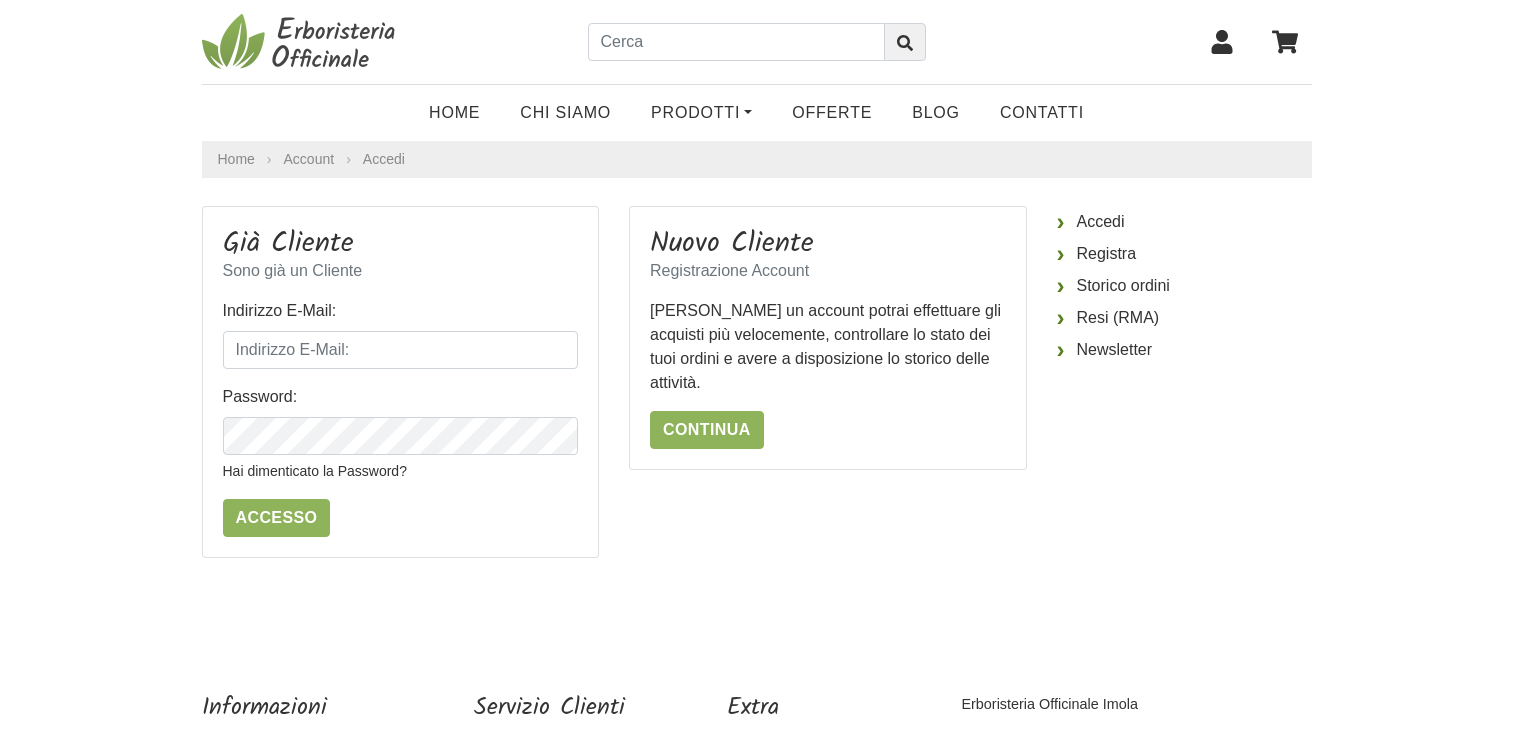 scroll, scrollTop: 0, scrollLeft: 0, axis: both 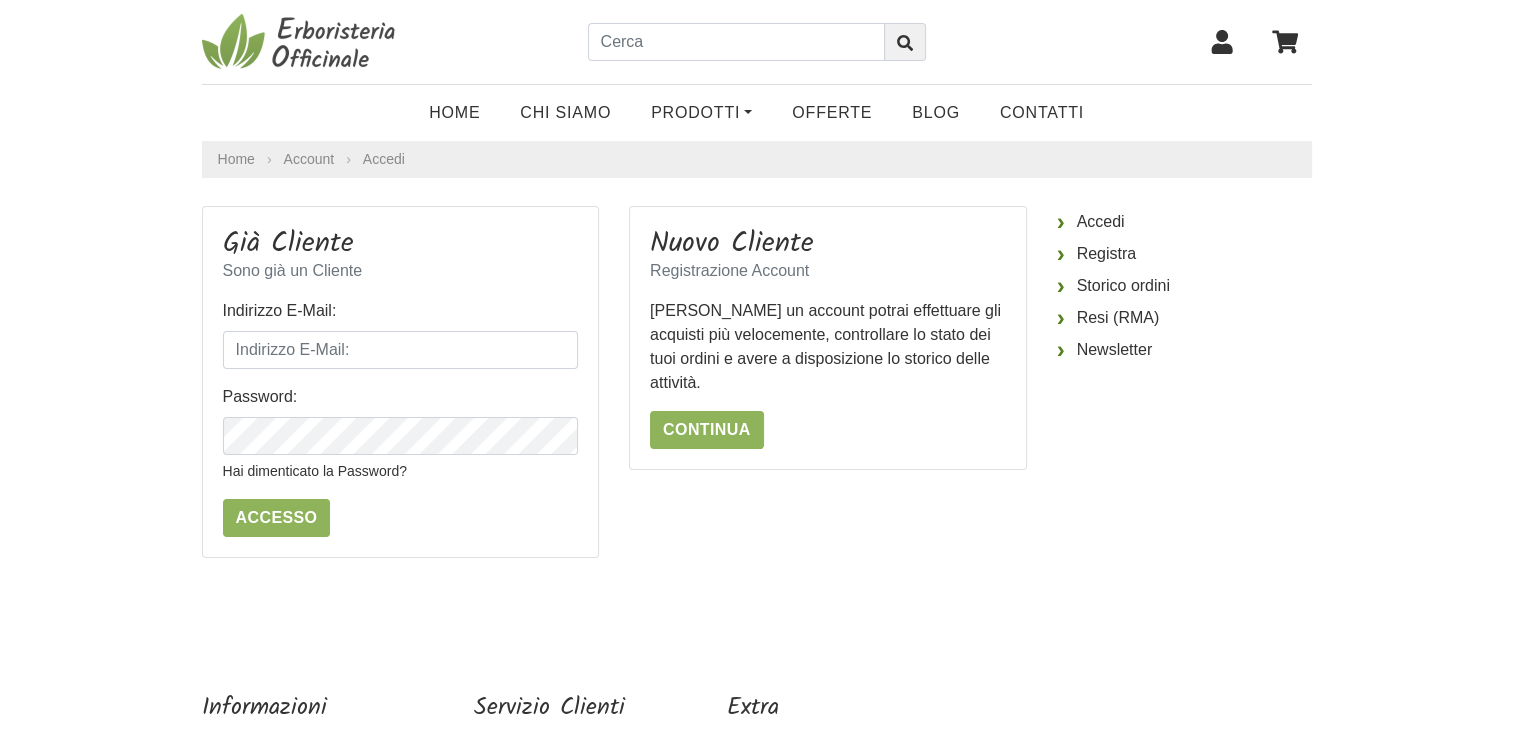 click 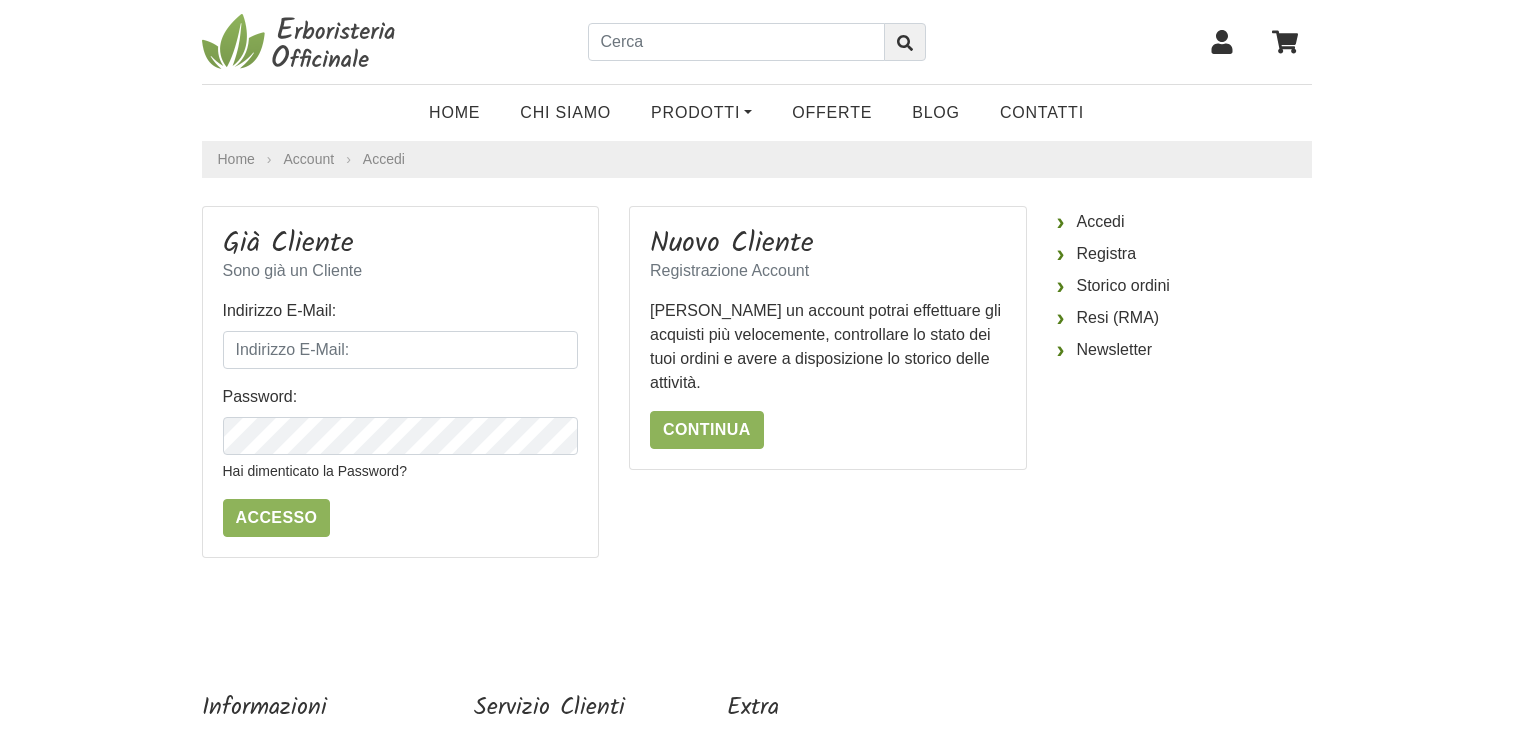 scroll, scrollTop: 0, scrollLeft: 0, axis: both 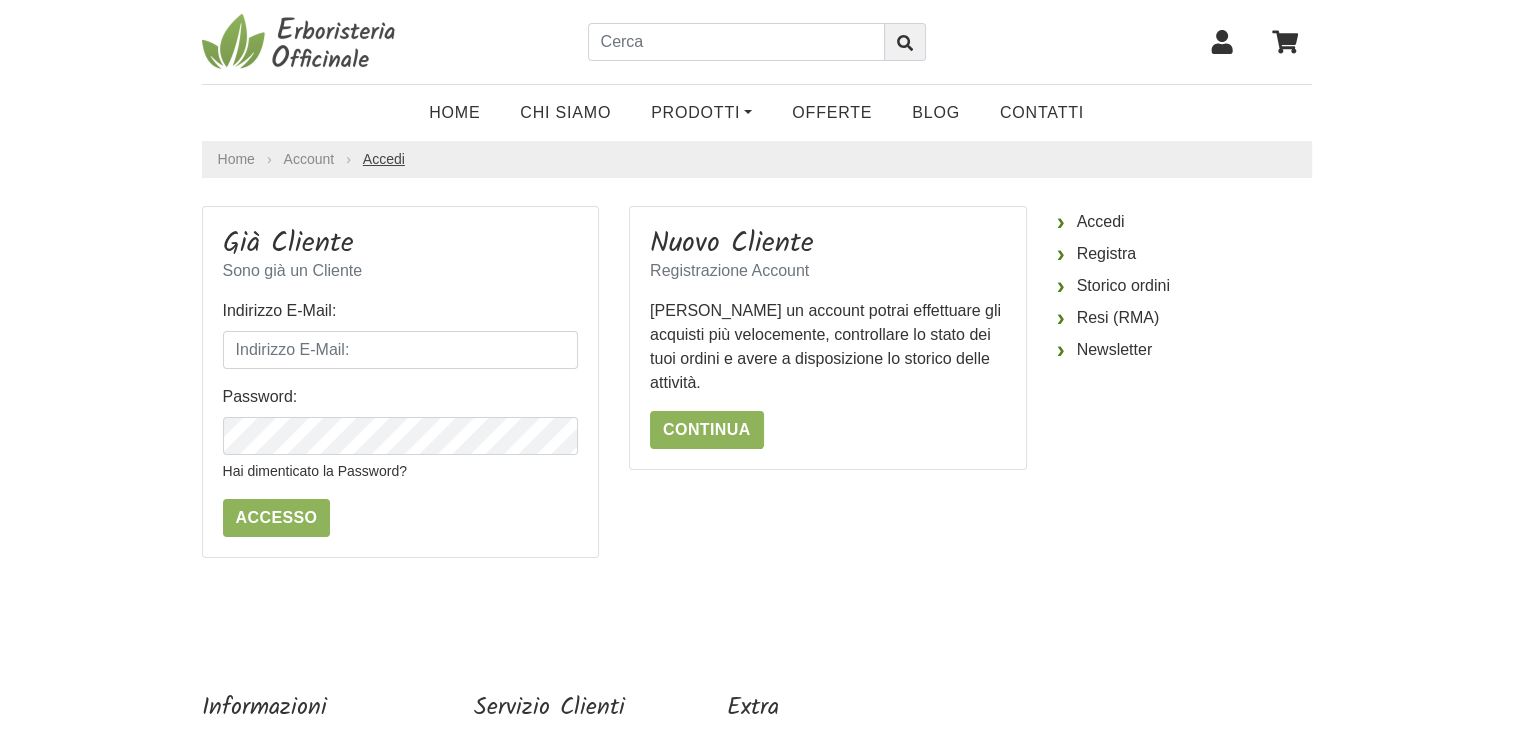 click on "Accedi" at bounding box center (384, 159) 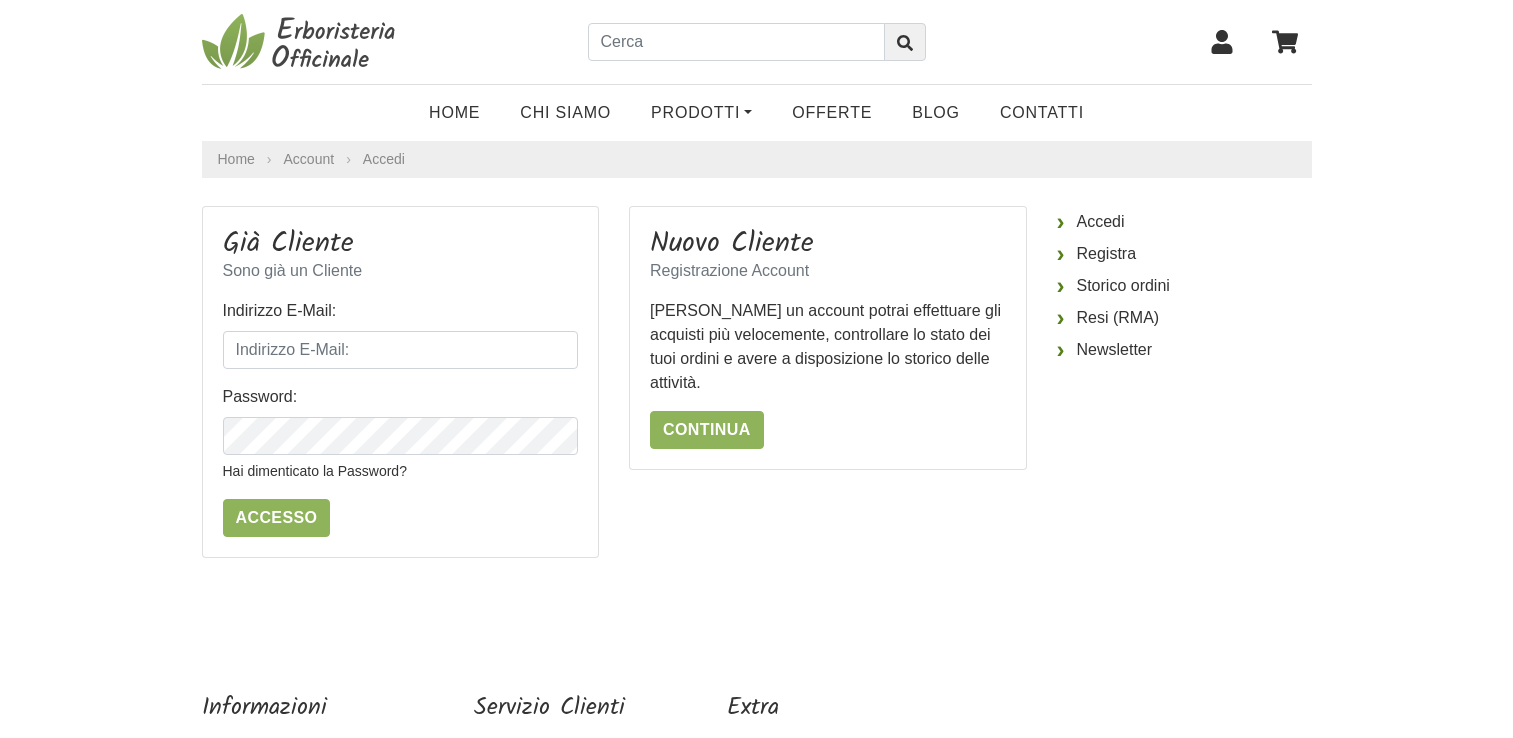 scroll, scrollTop: 0, scrollLeft: 0, axis: both 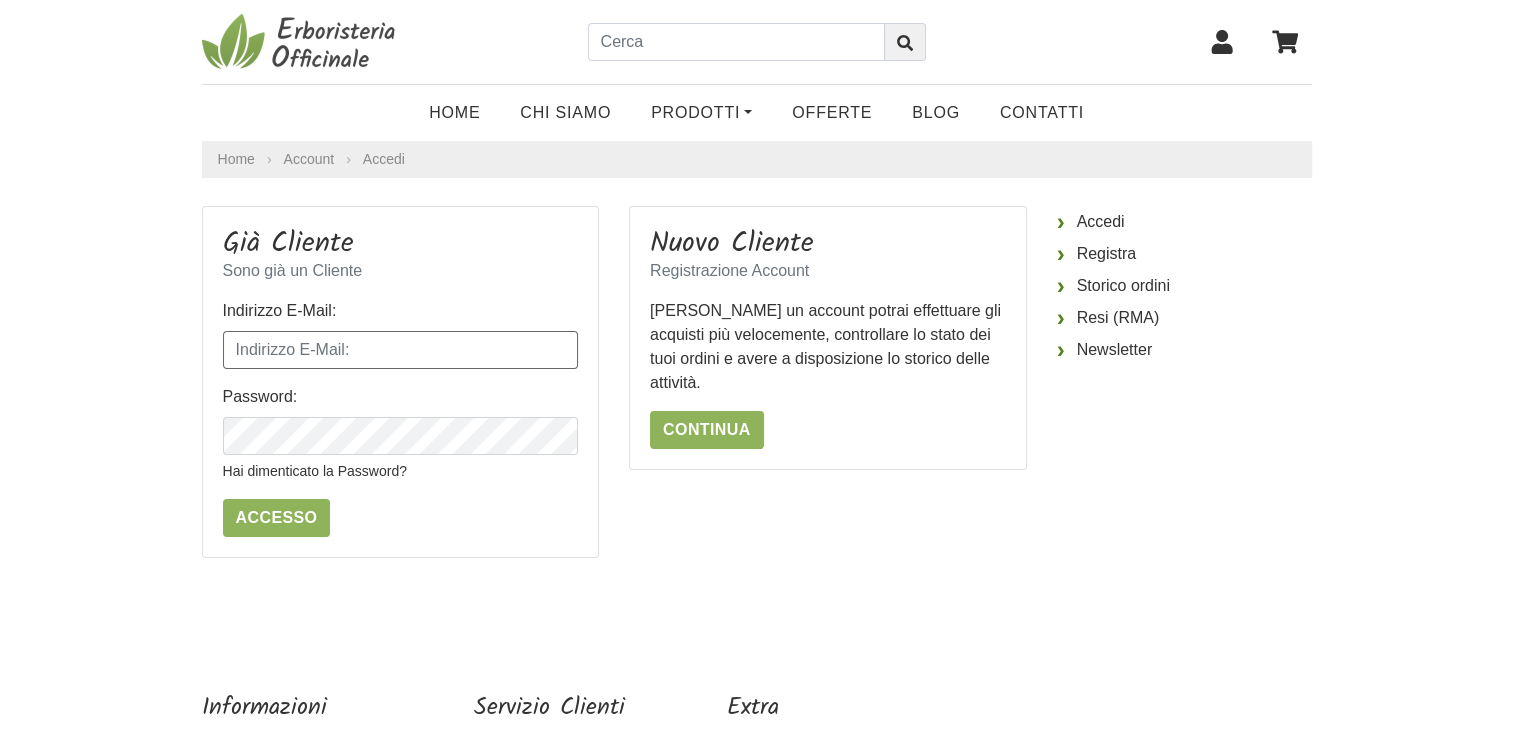 click on "Indirizzo E-Mail:" at bounding box center [401, 350] 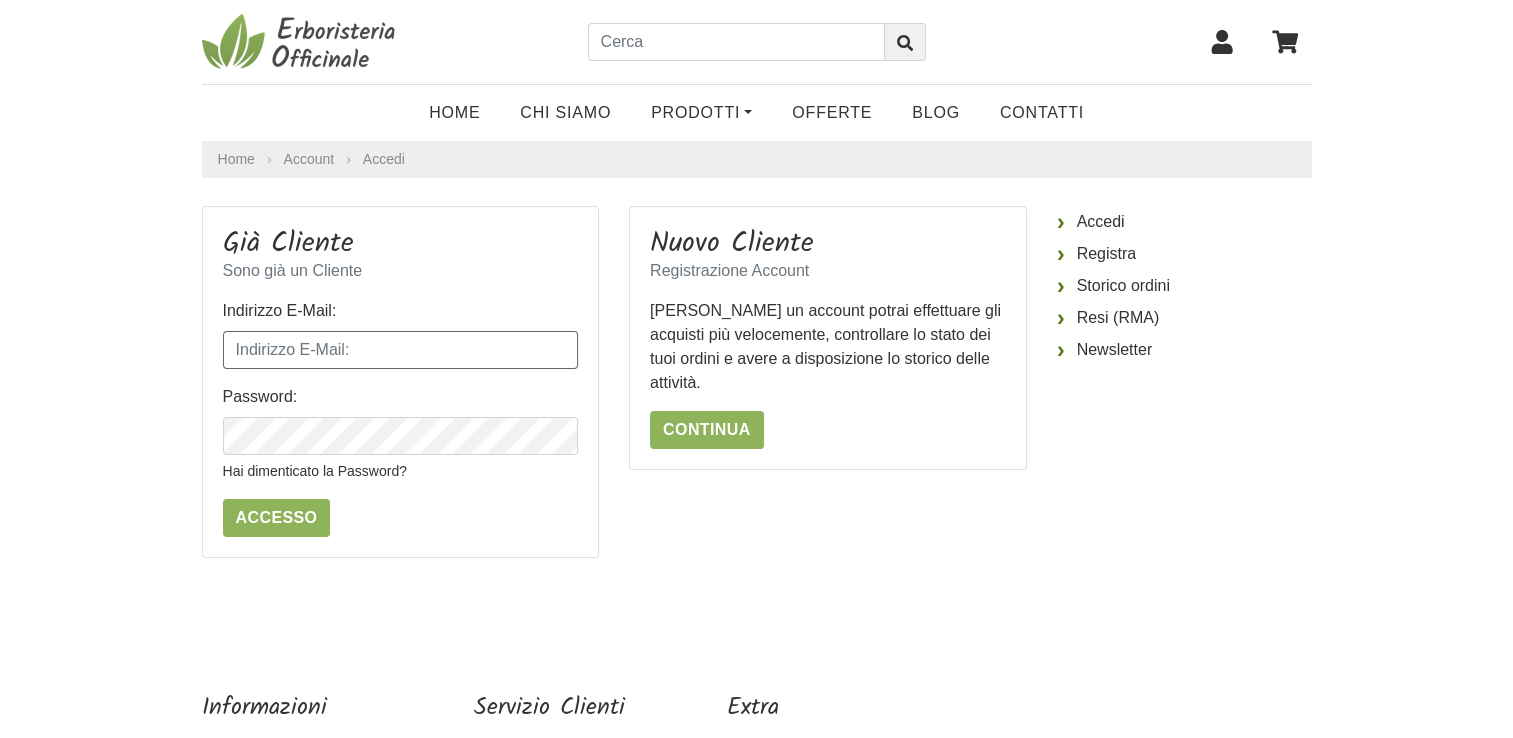 type on "gasleoale@gmail.com" 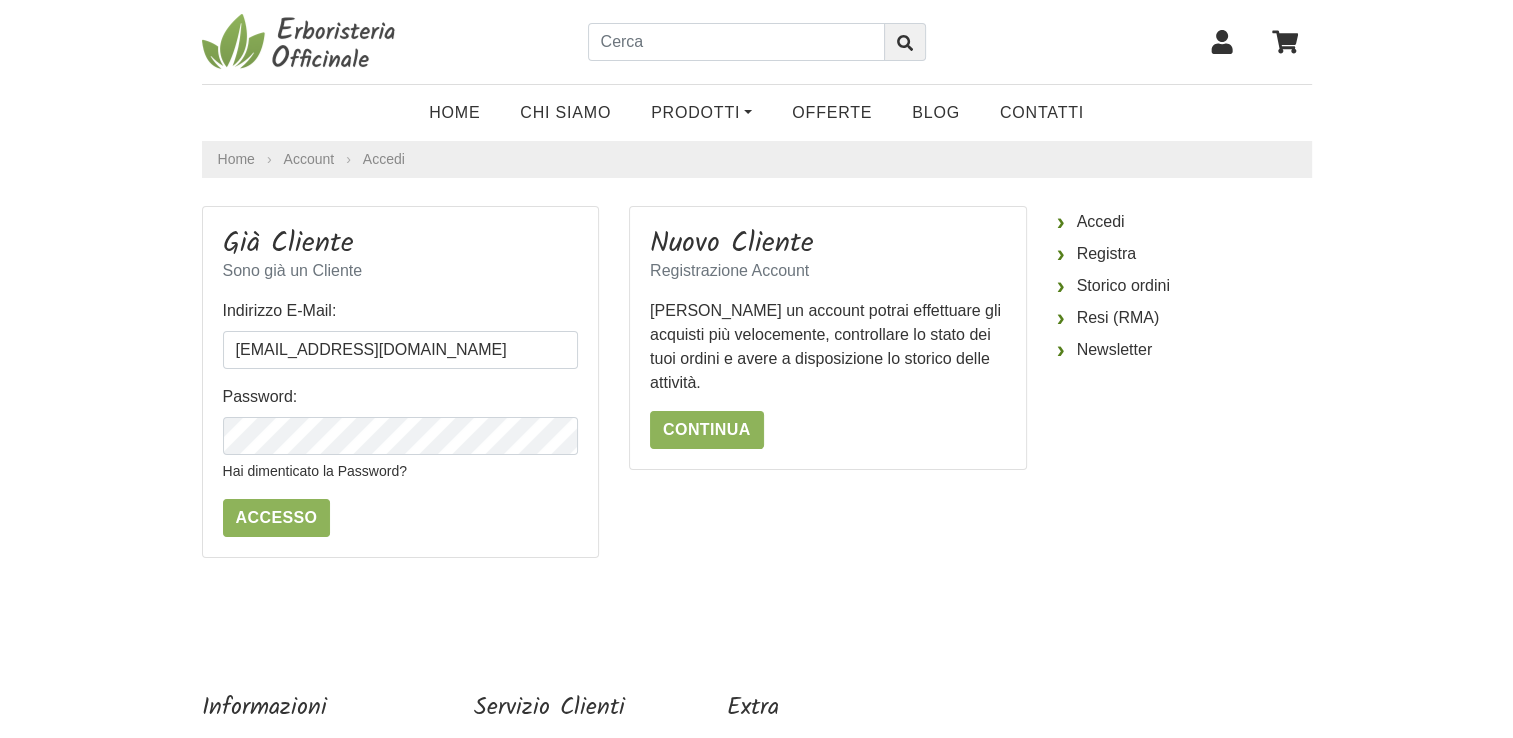click on "Hai dimenticato la Password?" at bounding box center (401, 469) 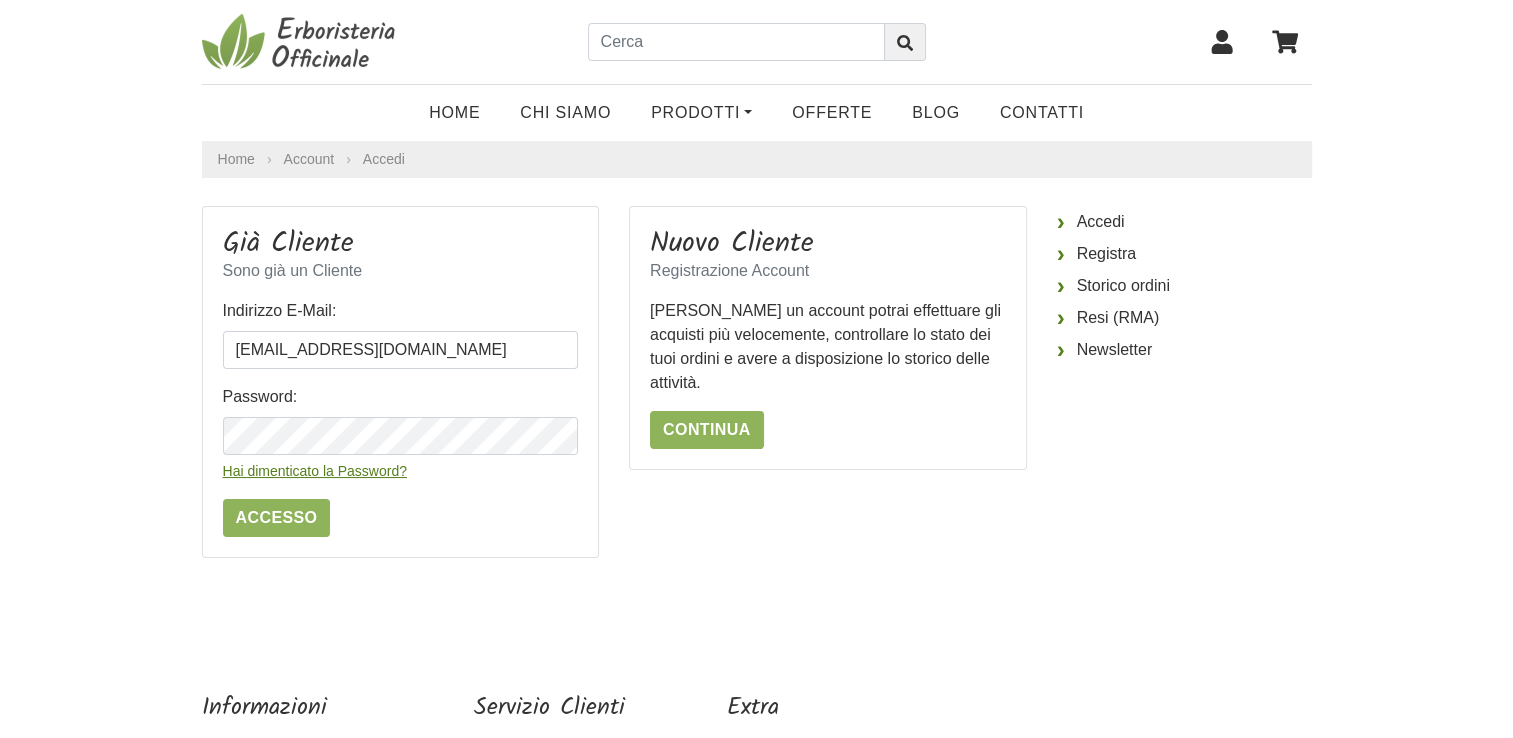 click on "Hai dimenticato la Password?" at bounding box center [315, 471] 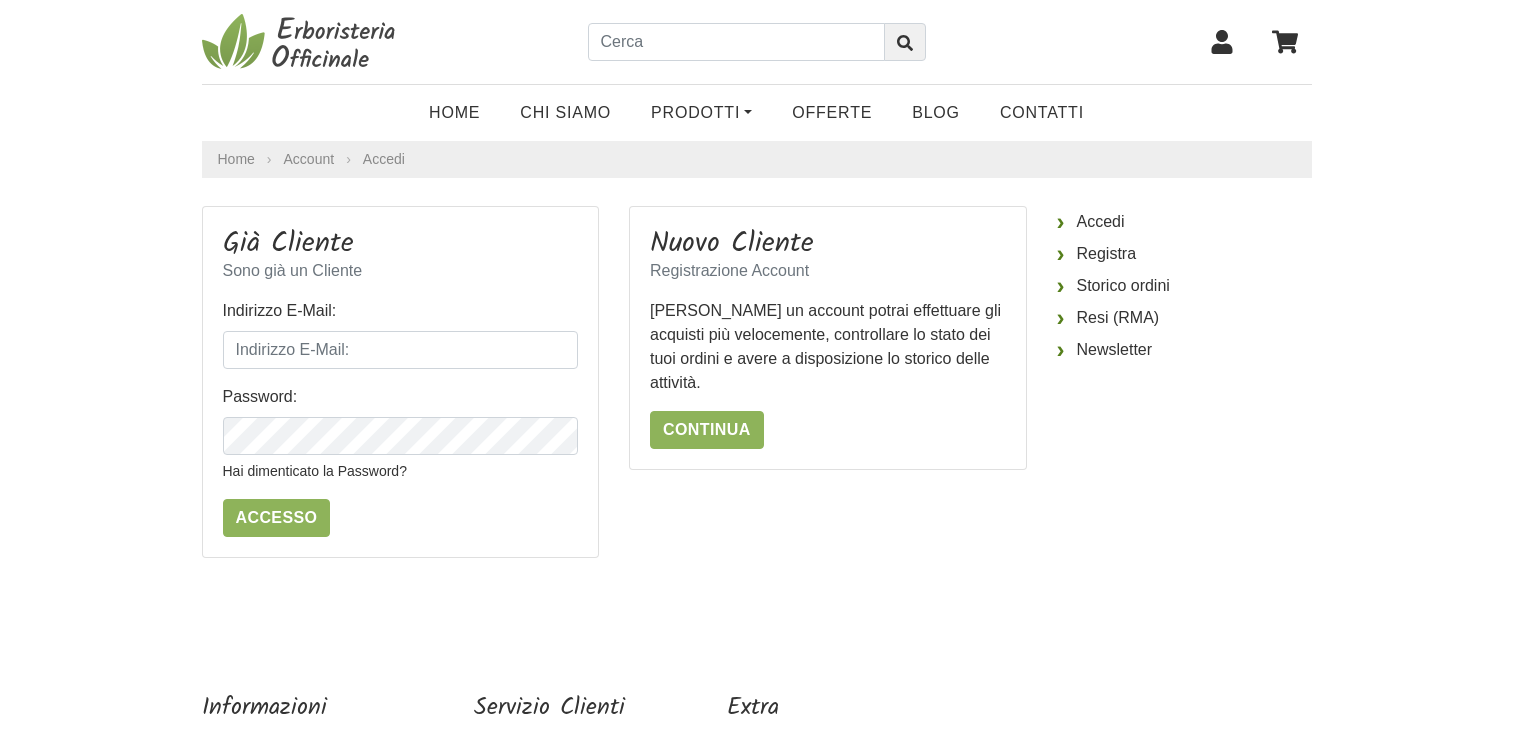 scroll, scrollTop: 0, scrollLeft: 0, axis: both 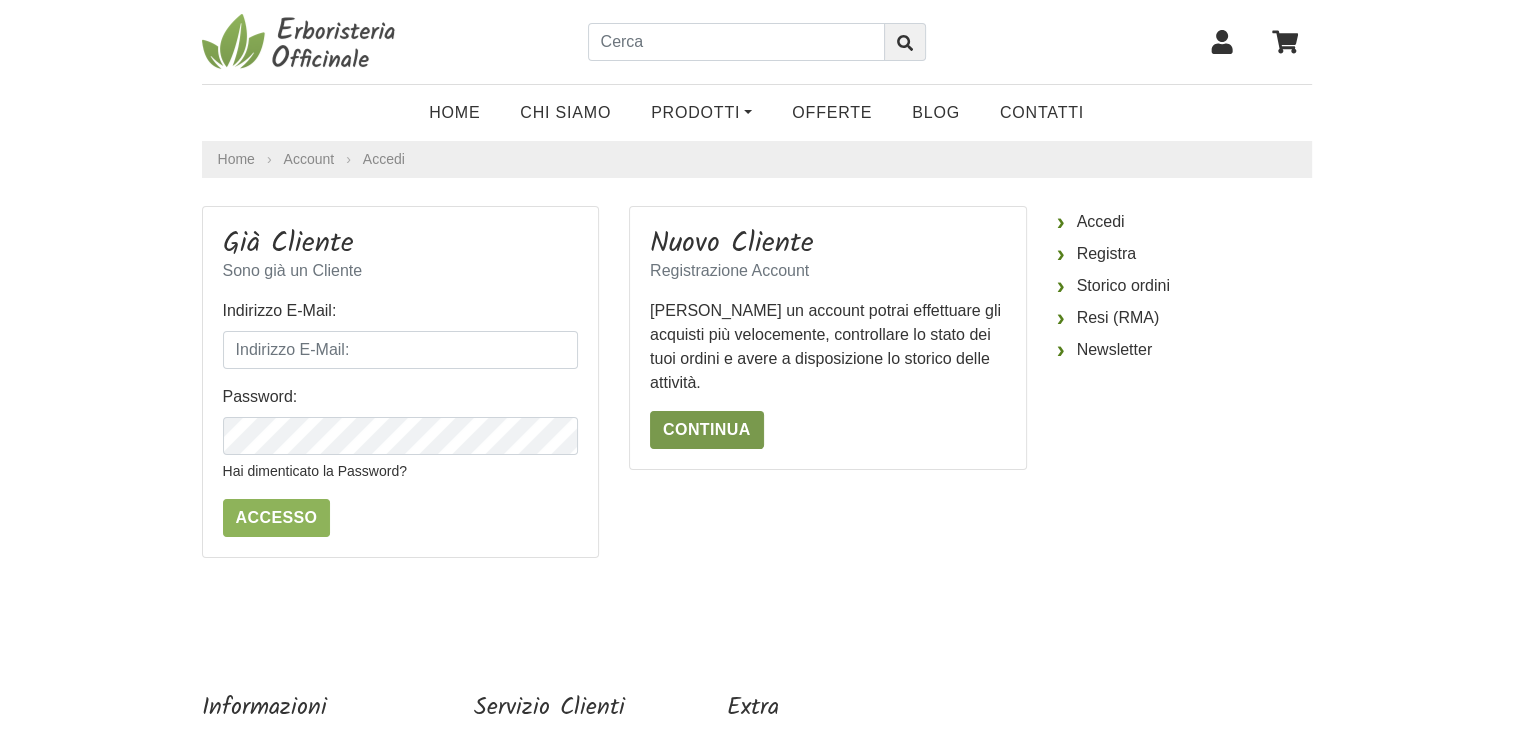 click on "Continua" at bounding box center [707, 430] 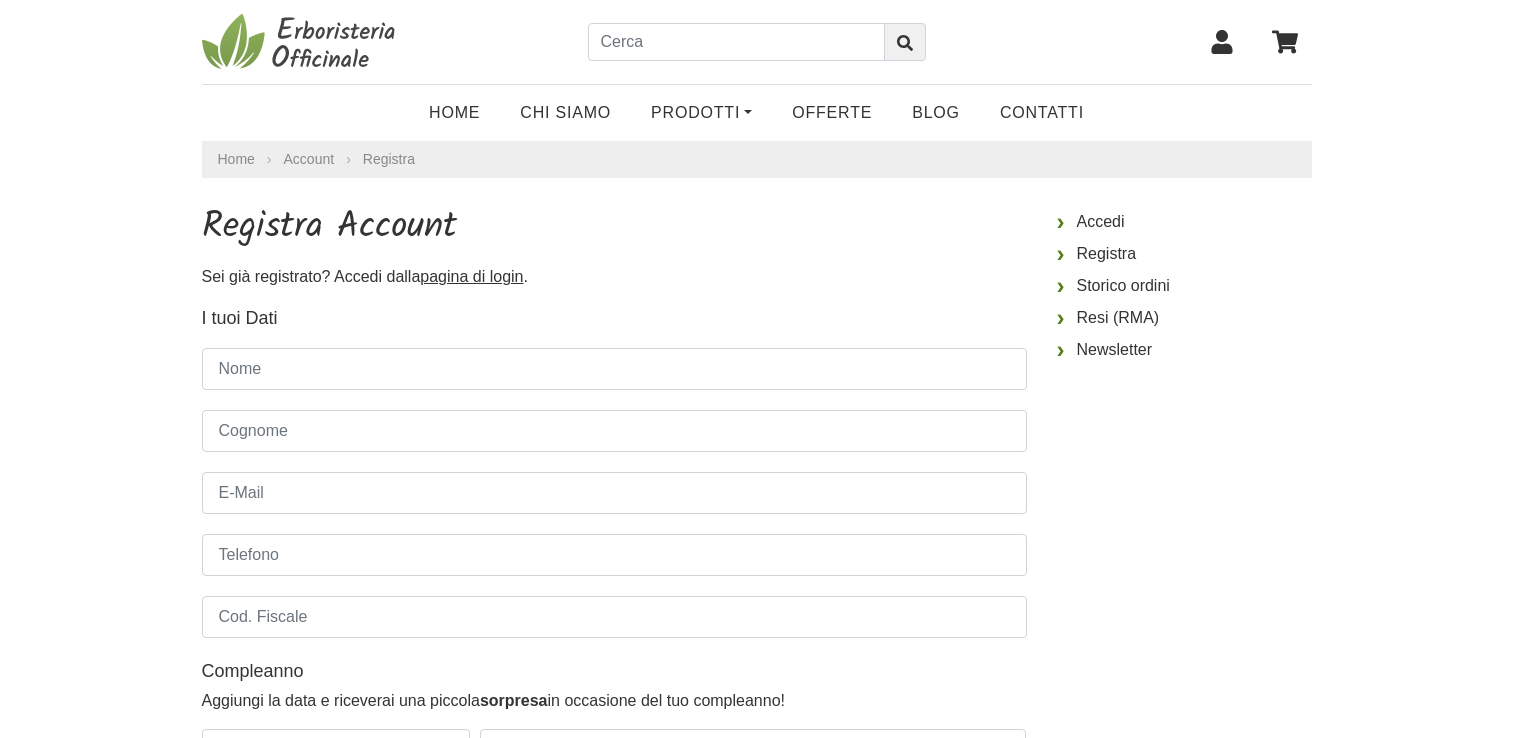 scroll, scrollTop: 0, scrollLeft: 0, axis: both 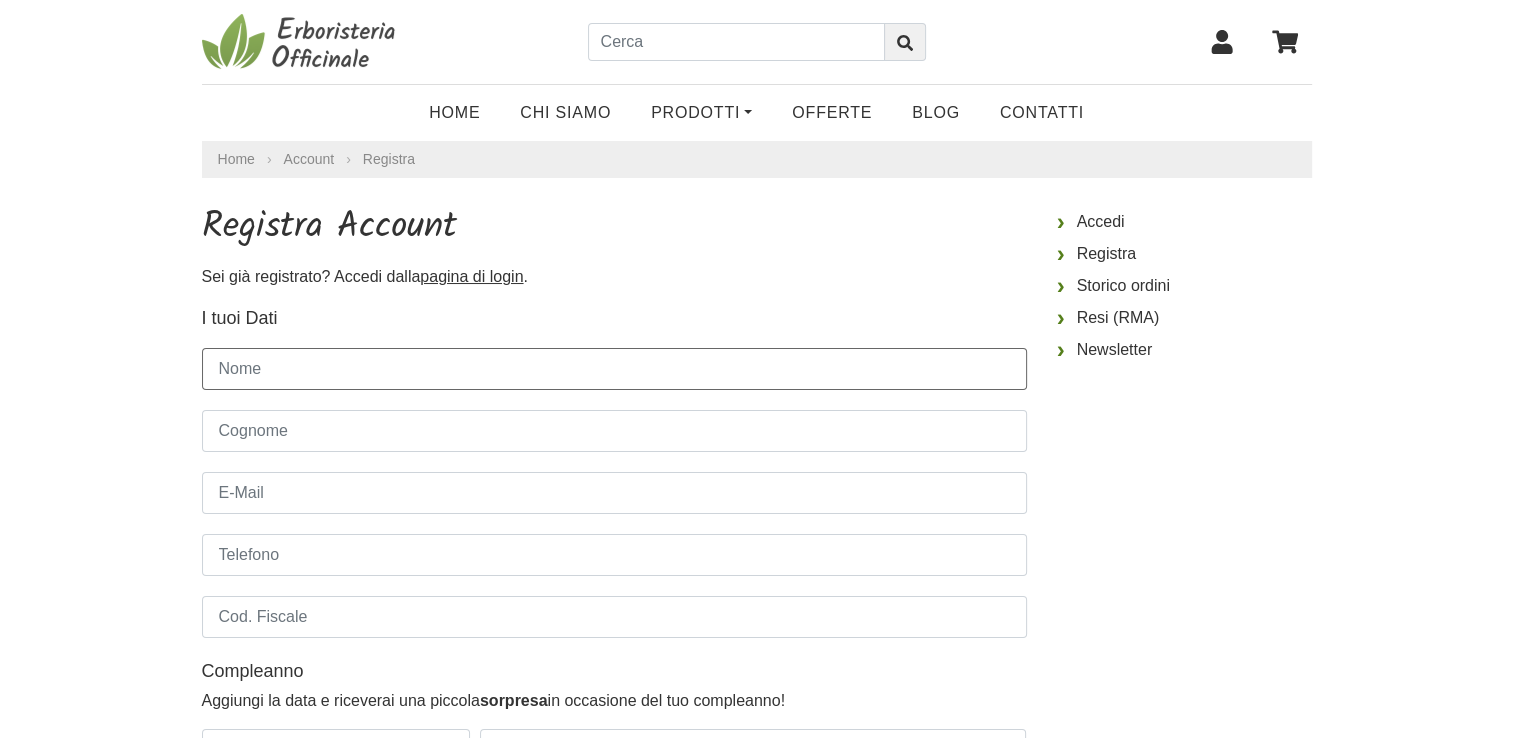 click on "Nome" at bounding box center [614, 369] 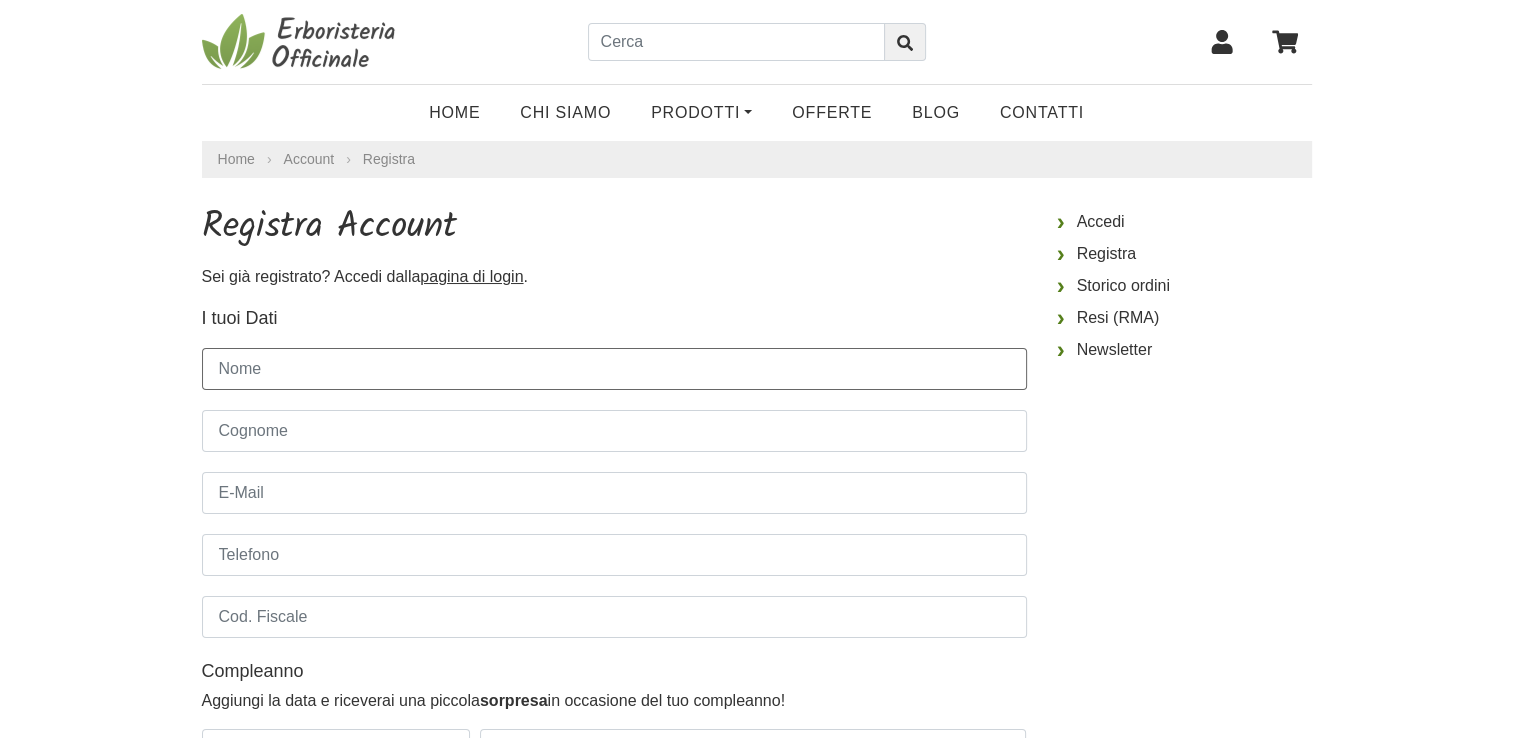 type on "ALESSANDRA" 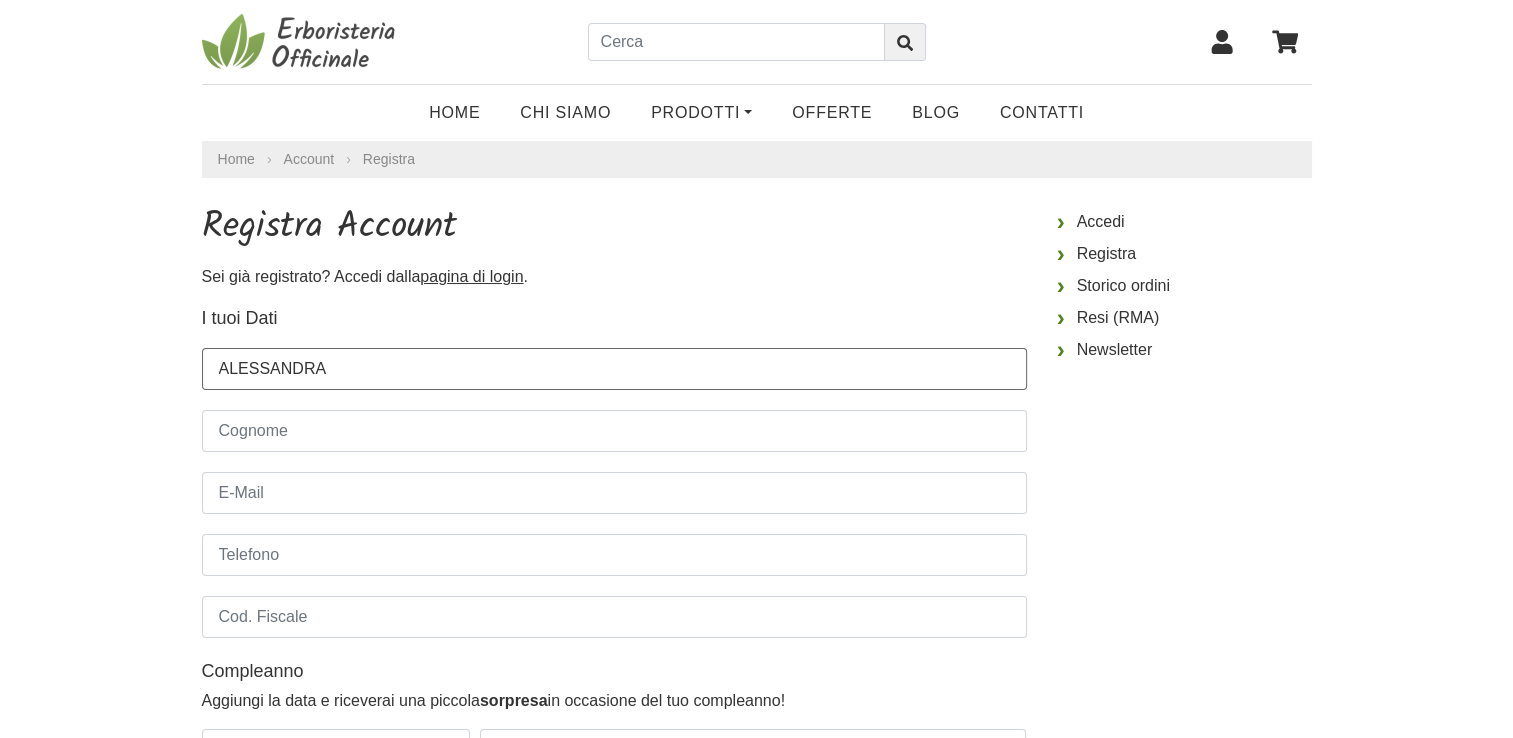 type on "ANGIOLI" 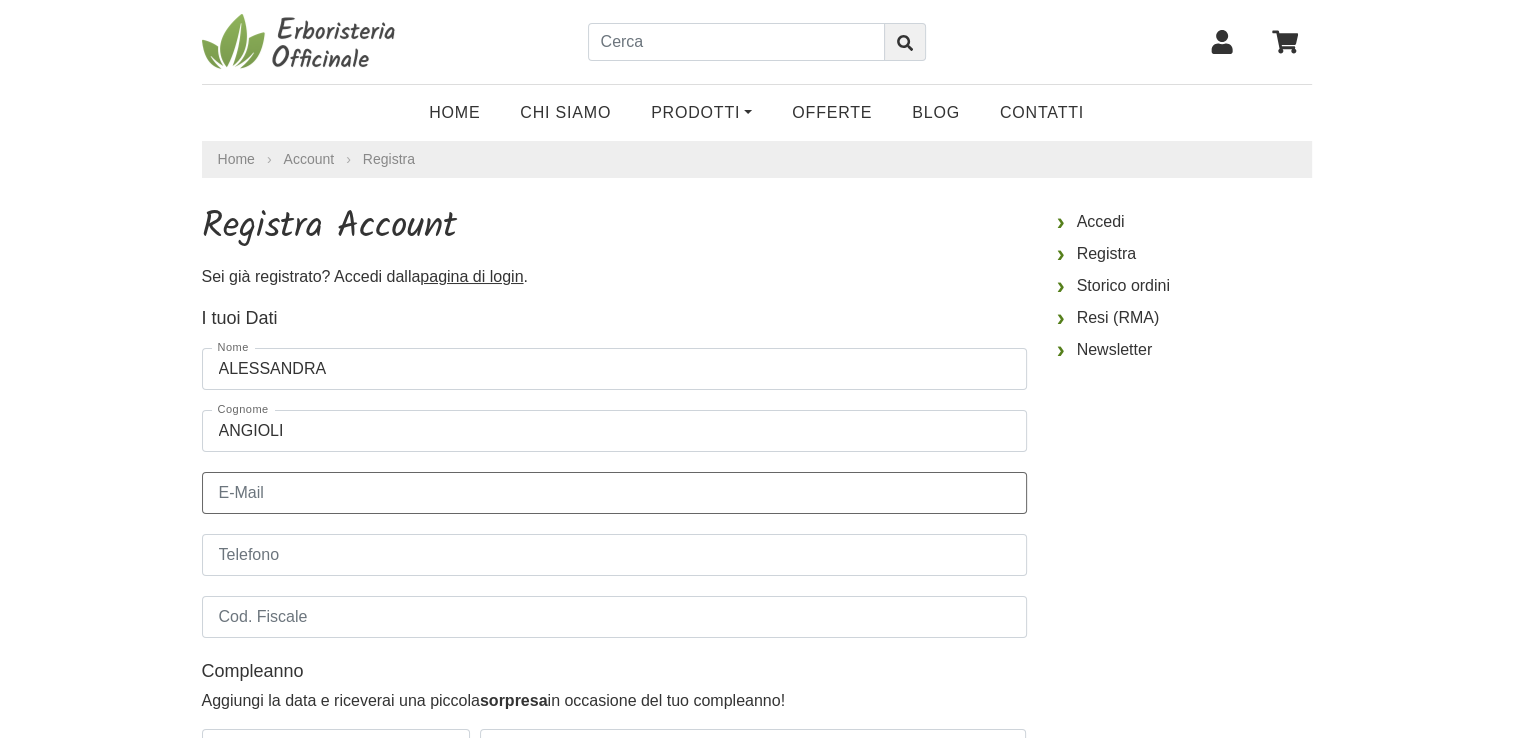 click on "E-Mail" at bounding box center [614, 493] 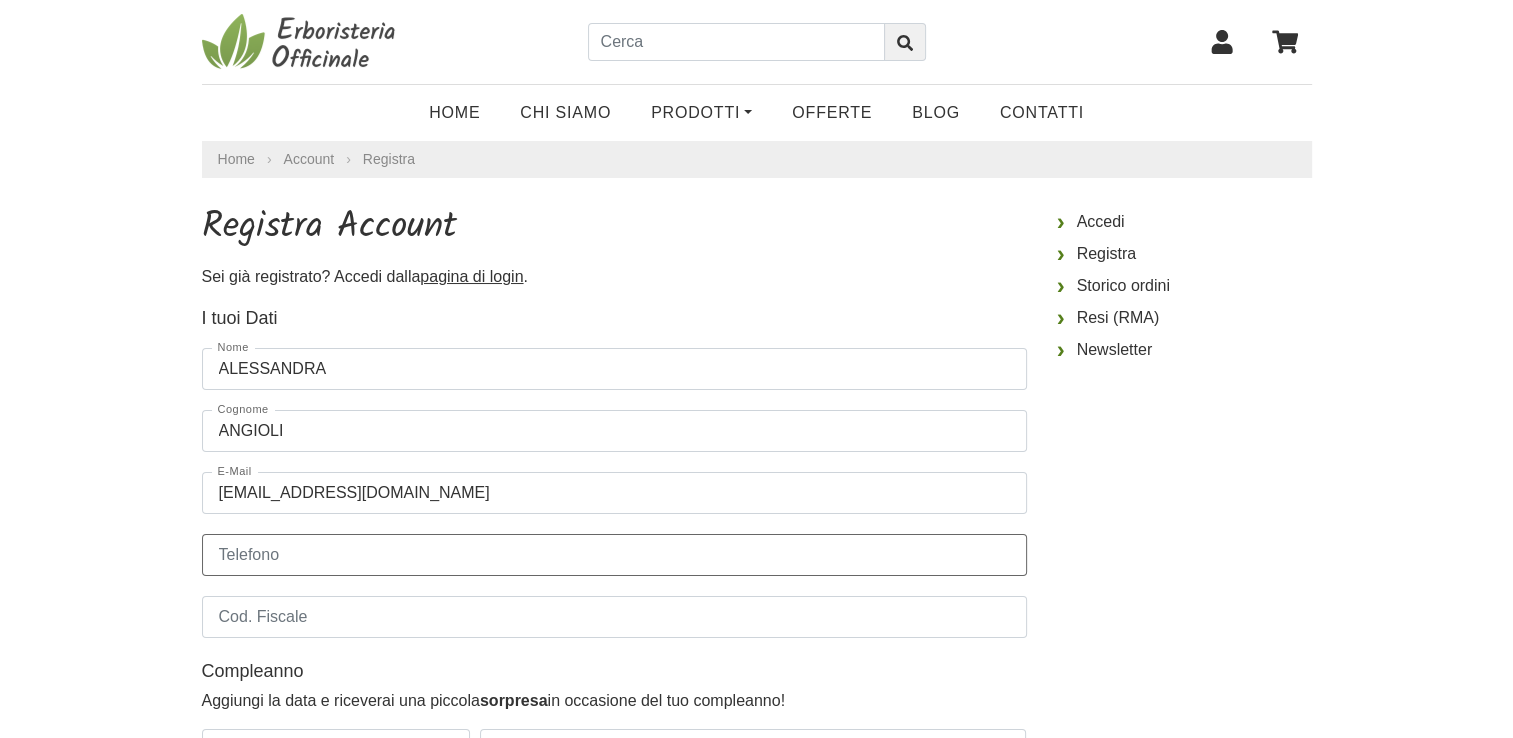 click on "Telefono" at bounding box center [614, 555] 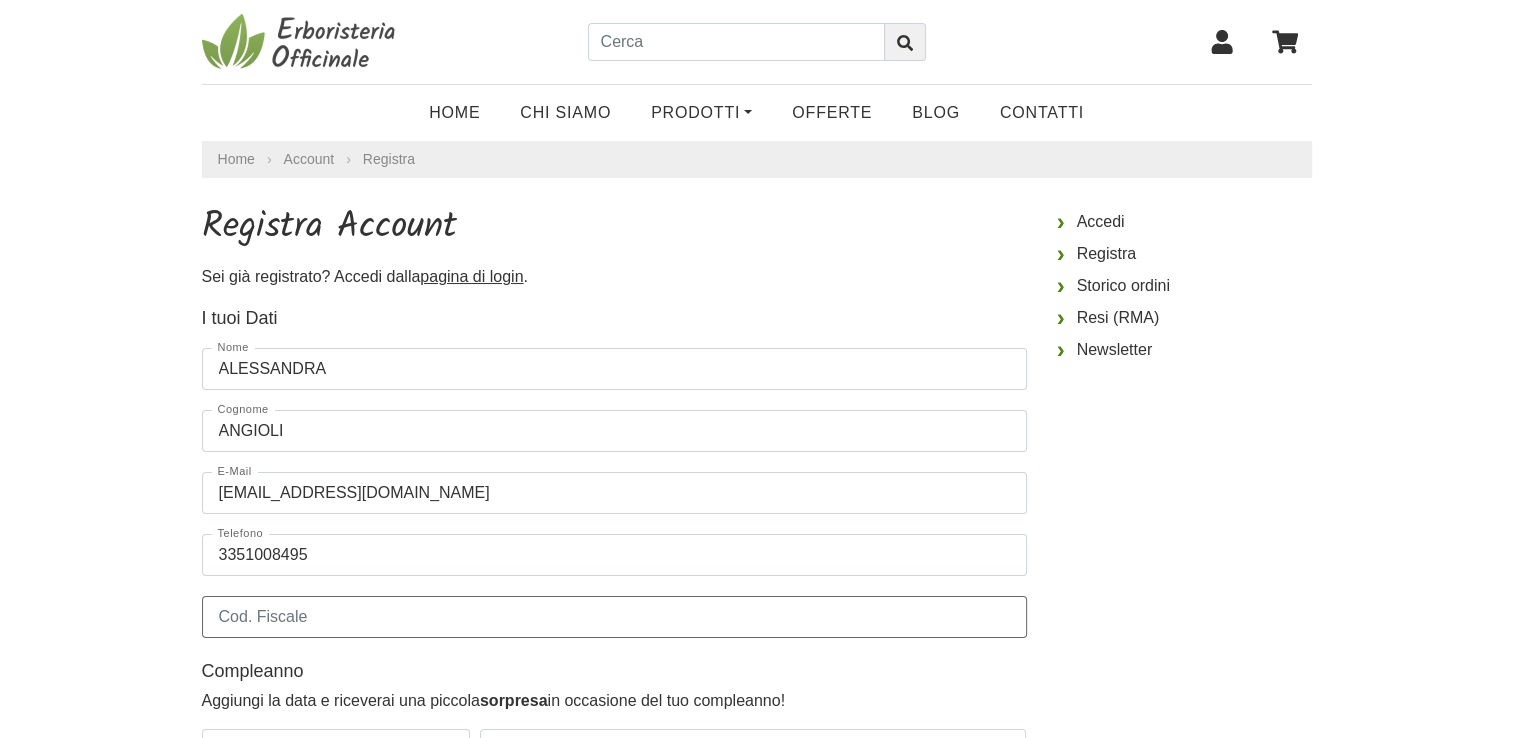 click on "Cod. Fiscale" at bounding box center [614, 617] 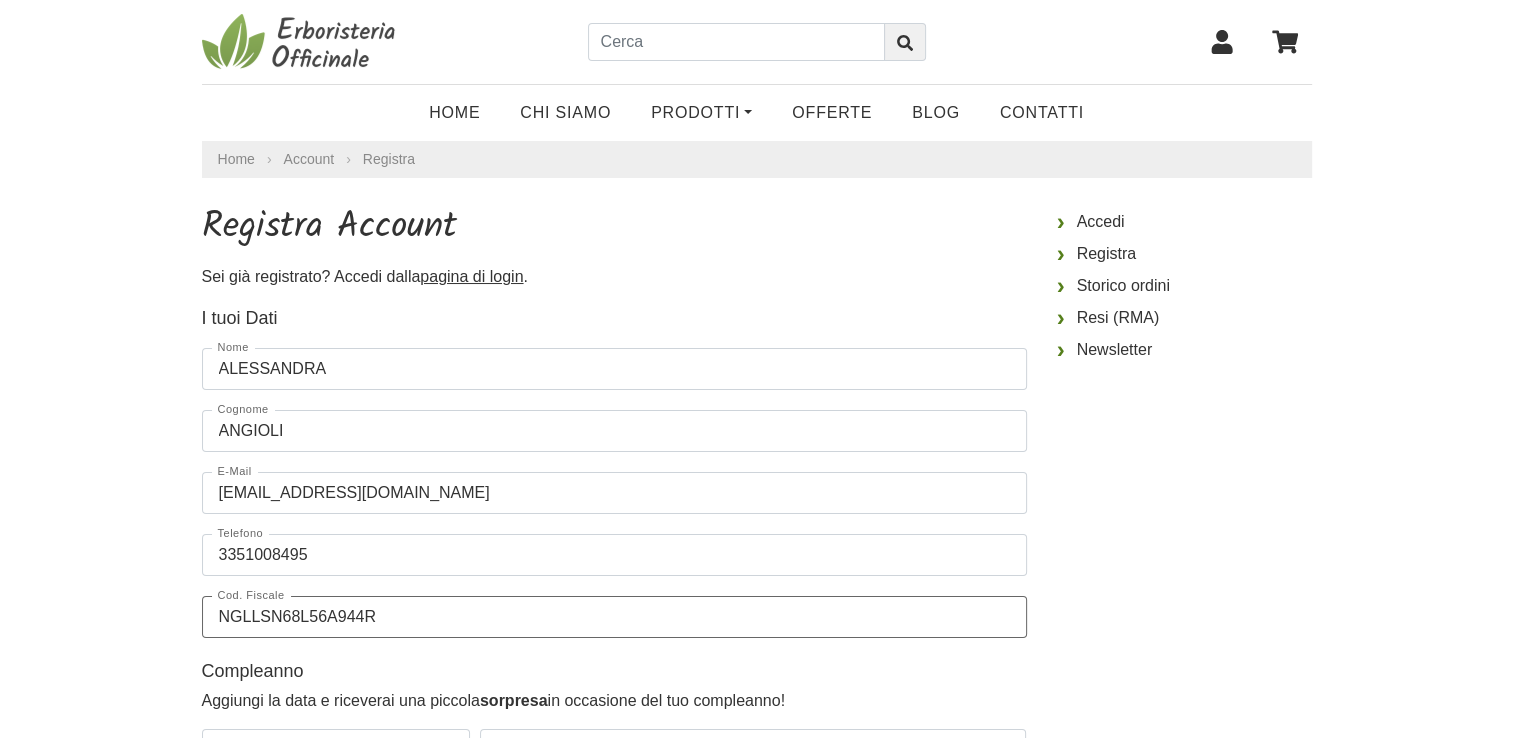 type on "NGLLSN68L56A944R" 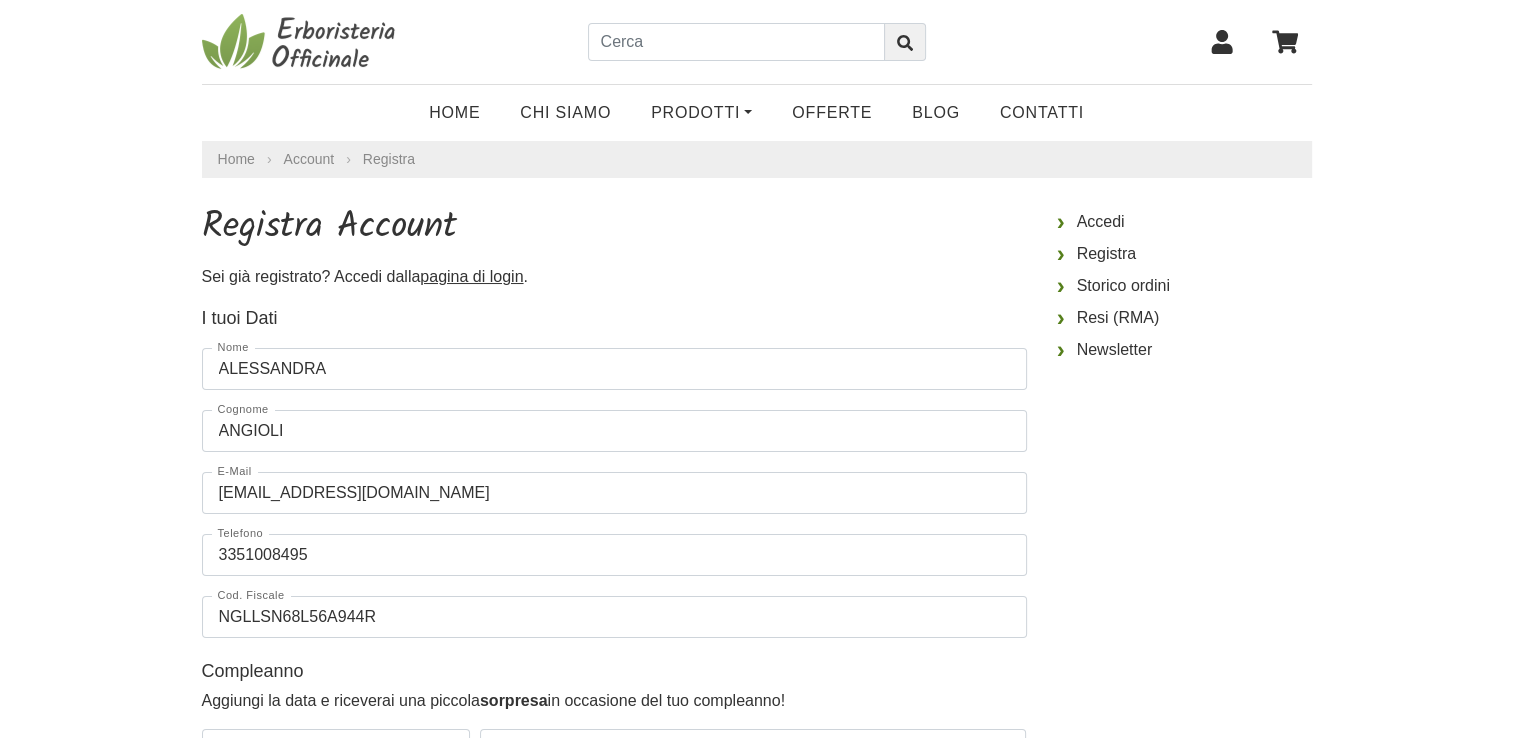 click on "Accedi
Registra
Storico ordini
Resi (RMA)
Newsletter" at bounding box center [1184, 709] 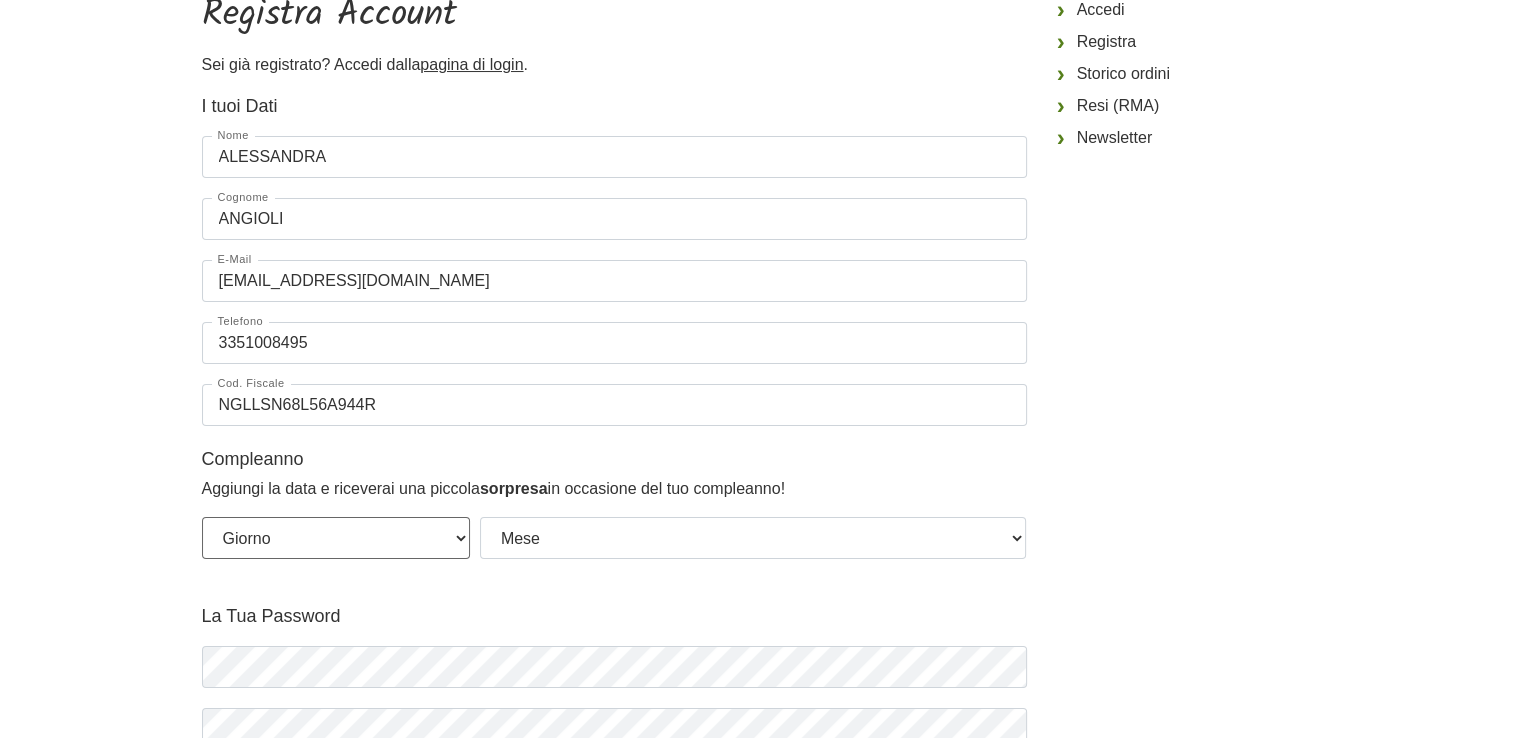 click on "Giorno
01 02 03 04 05 06 07 08 09 10 11 12 13 14 15 16 17 18 19 20 21 22 23 24 25 26 27 28 29 30 31" at bounding box center [336, 538] 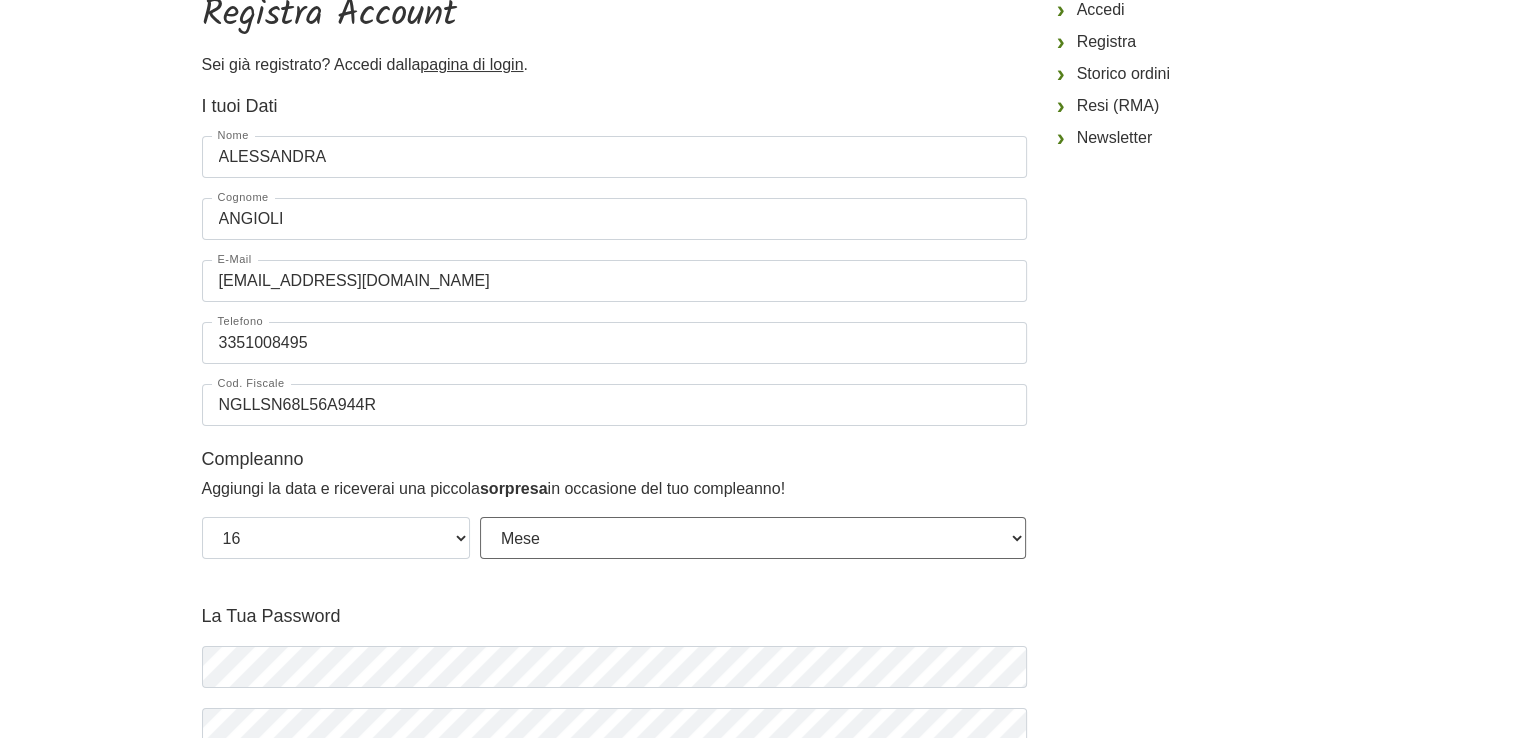 click on "Mese
Gennaio
Febbraio
Marzo
Aprile
Maggio
Giugno
Luglio
Agosto
Settembre
Ottobre
Novembre
Dicembre" at bounding box center [753, 538] 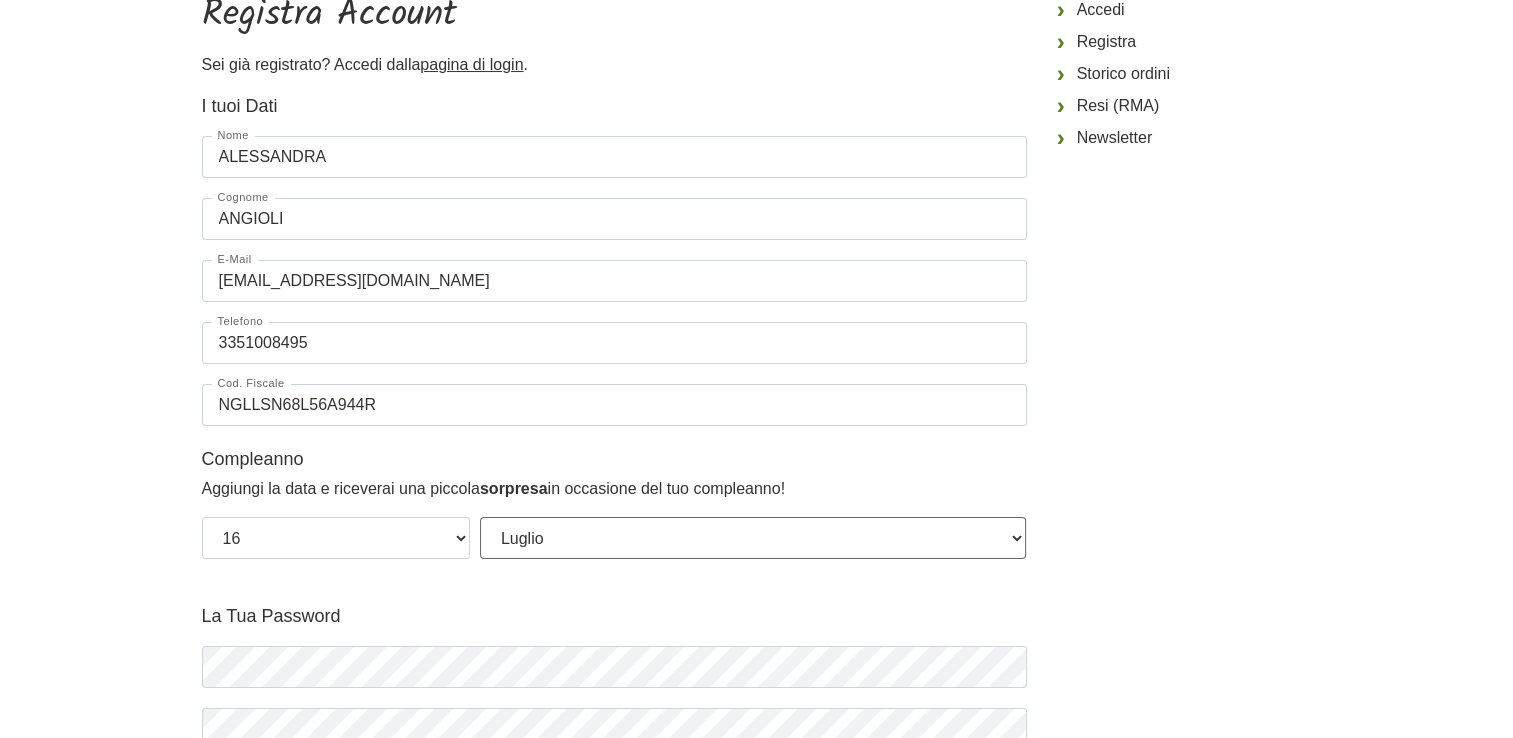 click on "Mese
Gennaio
Febbraio
Marzo
Aprile
Maggio
Giugno
Luglio
Agosto
Settembre
Ottobre
Novembre
Dicembre" at bounding box center [753, 538] 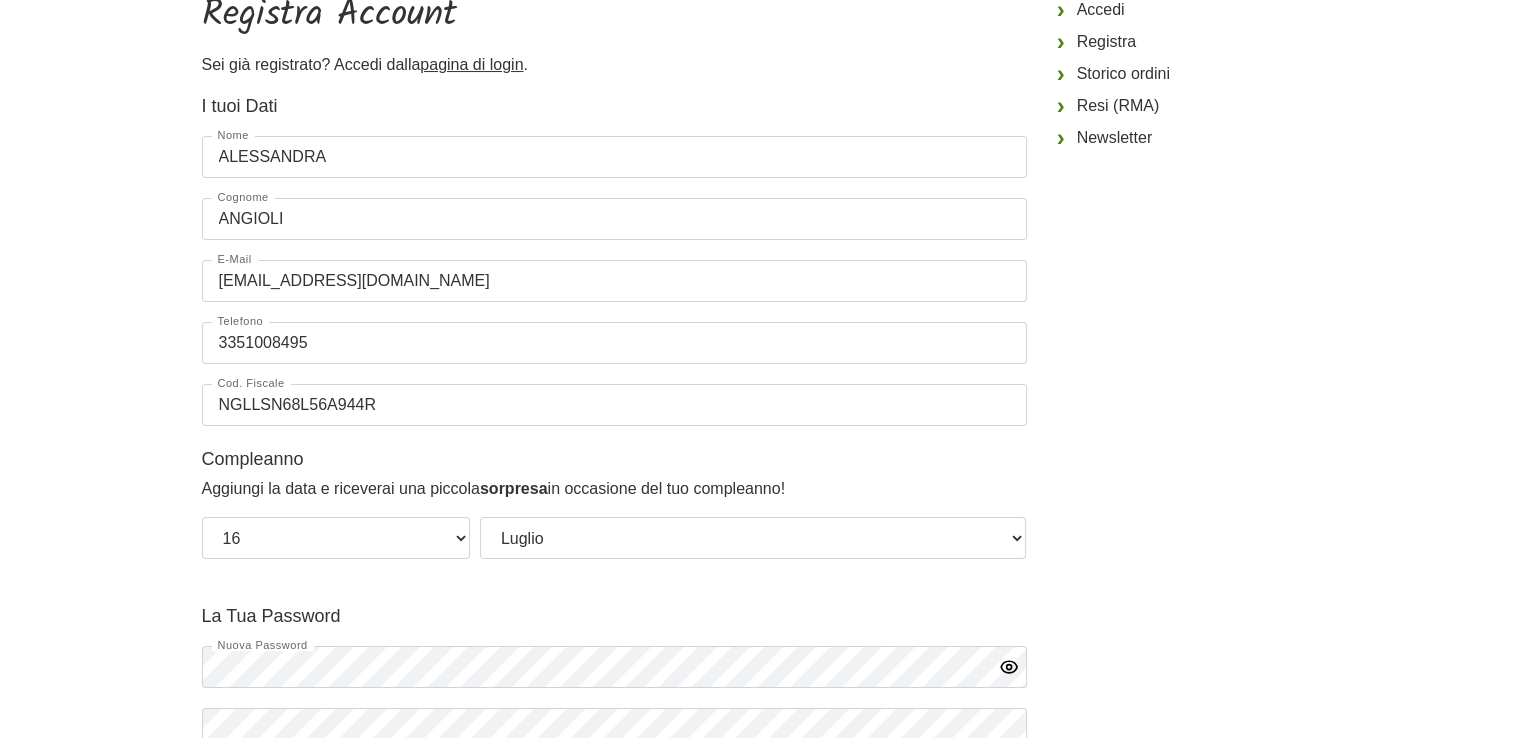 click at bounding box center [1009, 666] 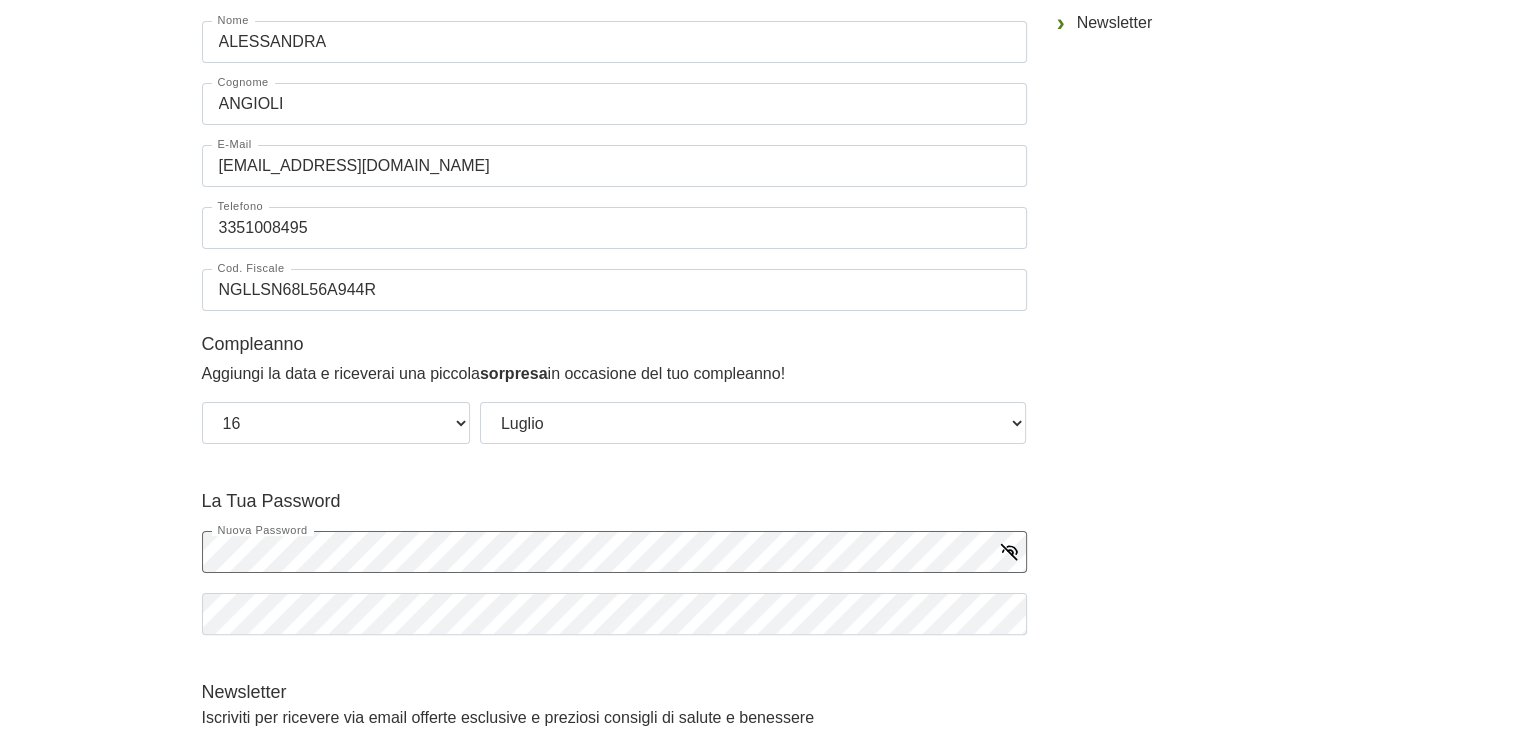 scroll, scrollTop: 212, scrollLeft: 0, axis: vertical 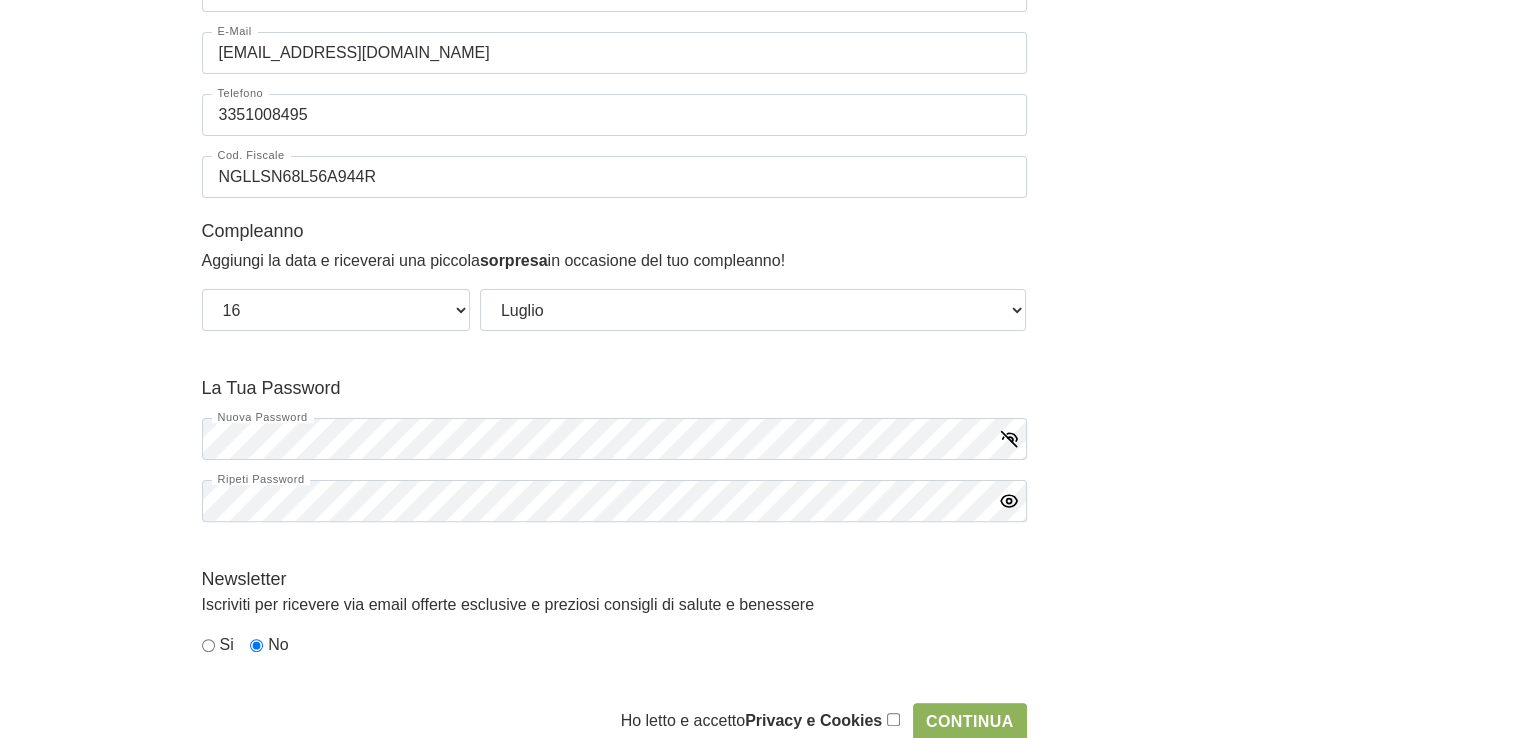 click at bounding box center (1009, 500) 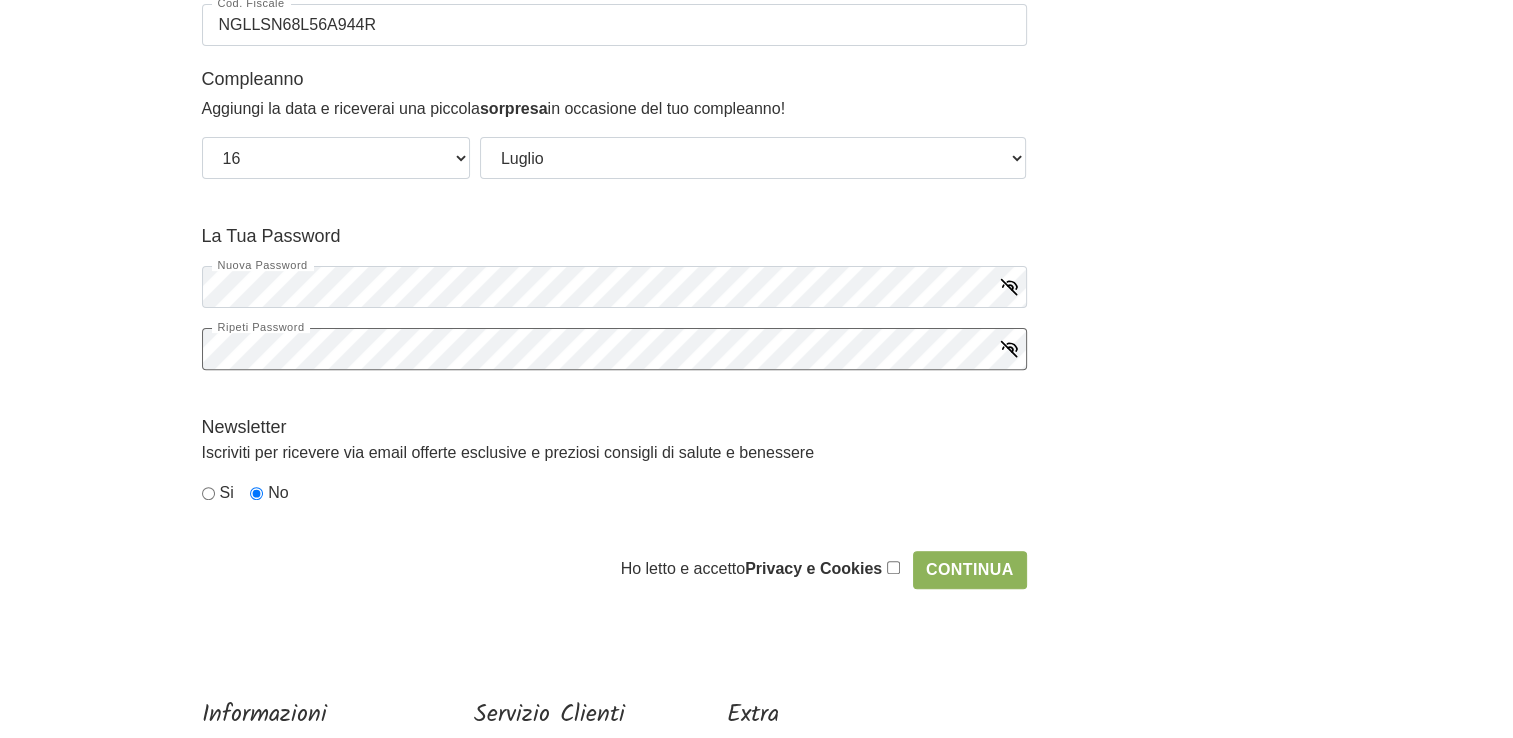 scroll, scrollTop: 579, scrollLeft: 0, axis: vertical 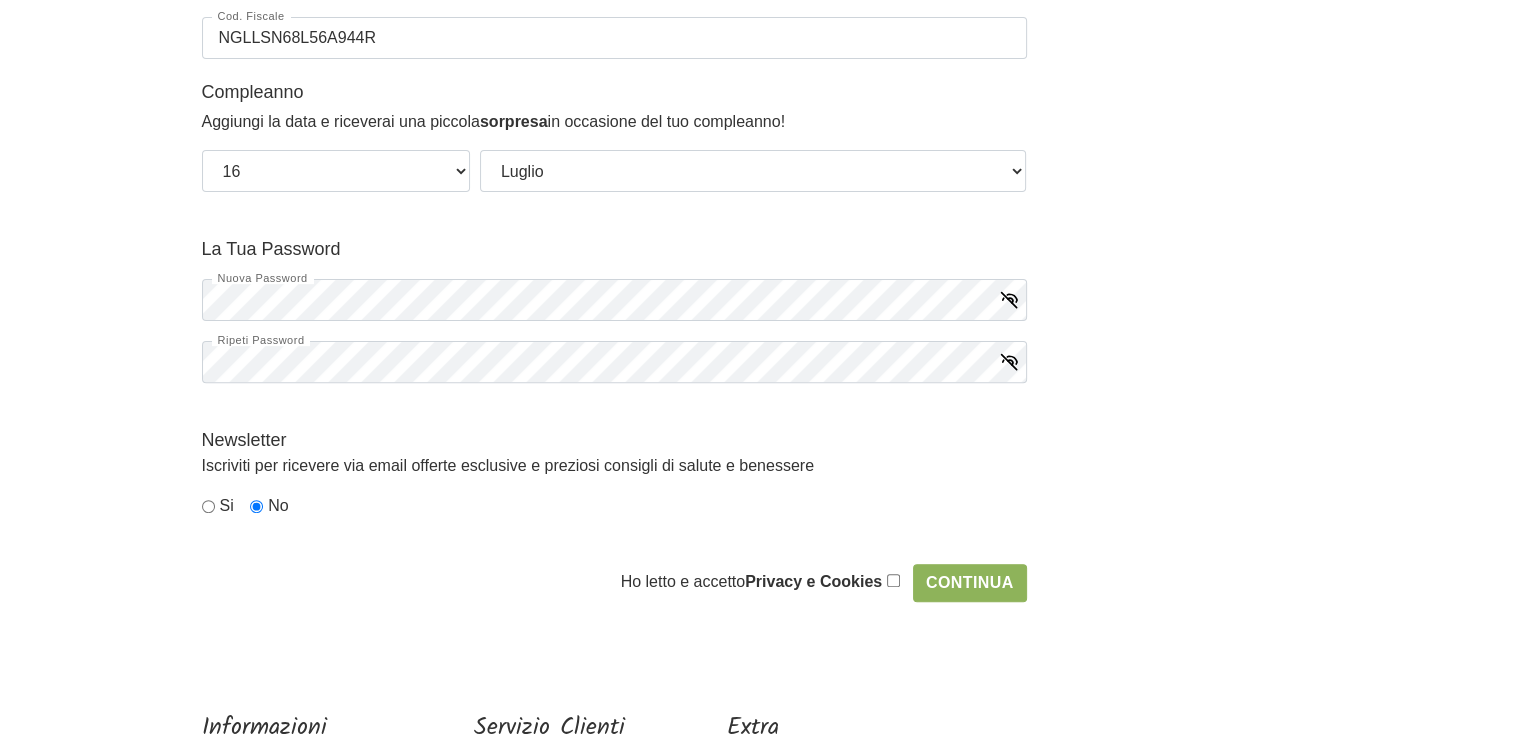 click on "Ho letto e accetto  Privacy e Cookies
Continua" at bounding box center (824, 583) 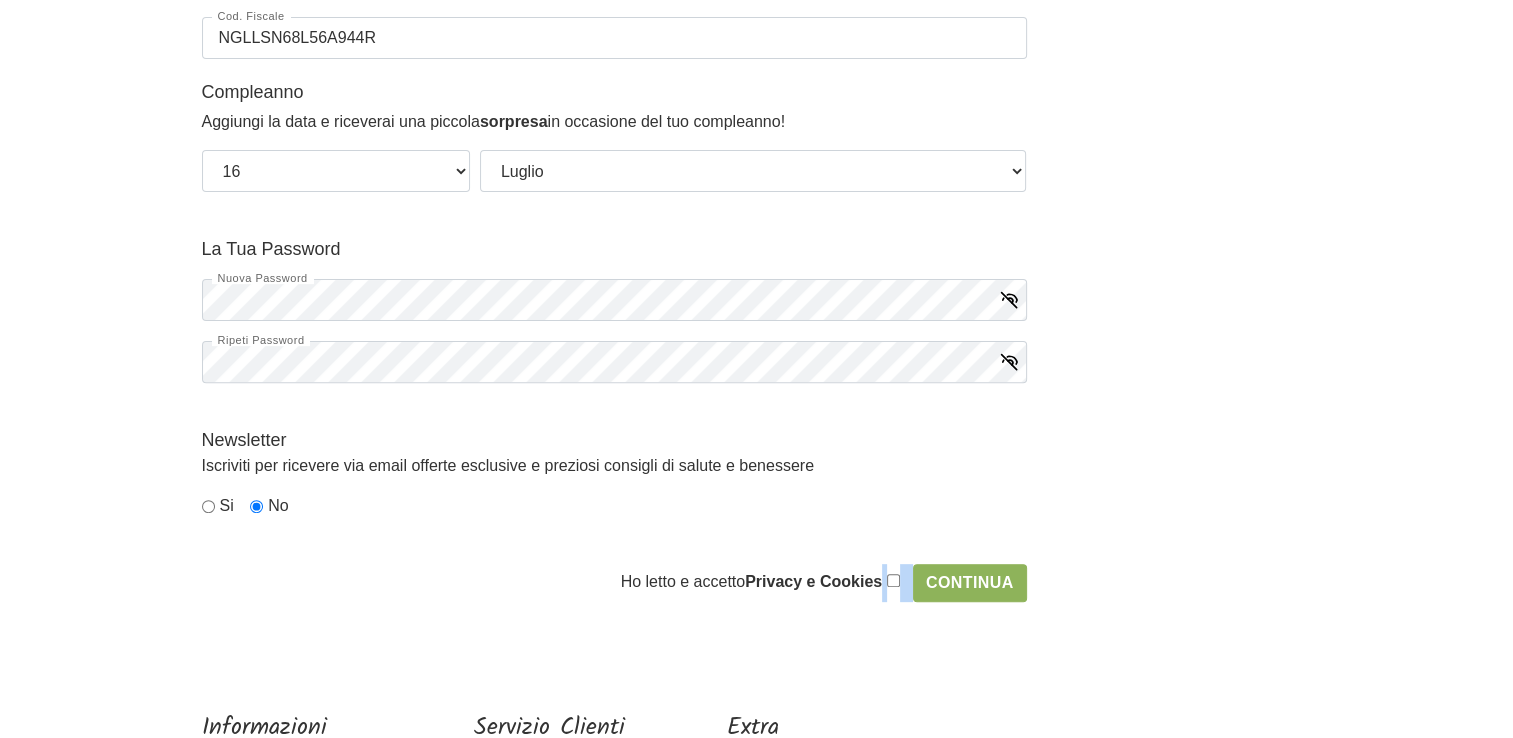 click on "Ho letto e accetto  Privacy e Cookies
Continua" at bounding box center (824, 583) 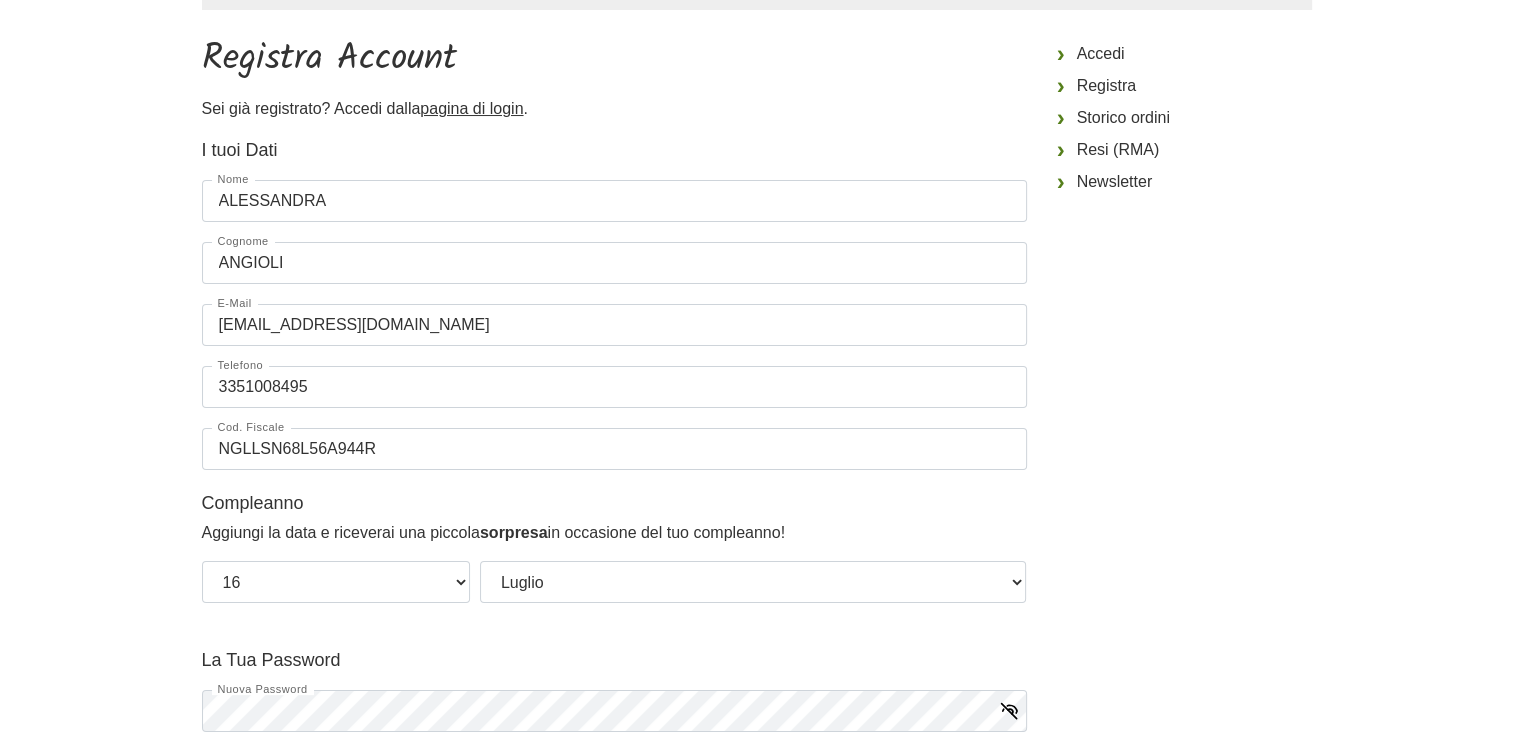 scroll, scrollTop: 150, scrollLeft: 0, axis: vertical 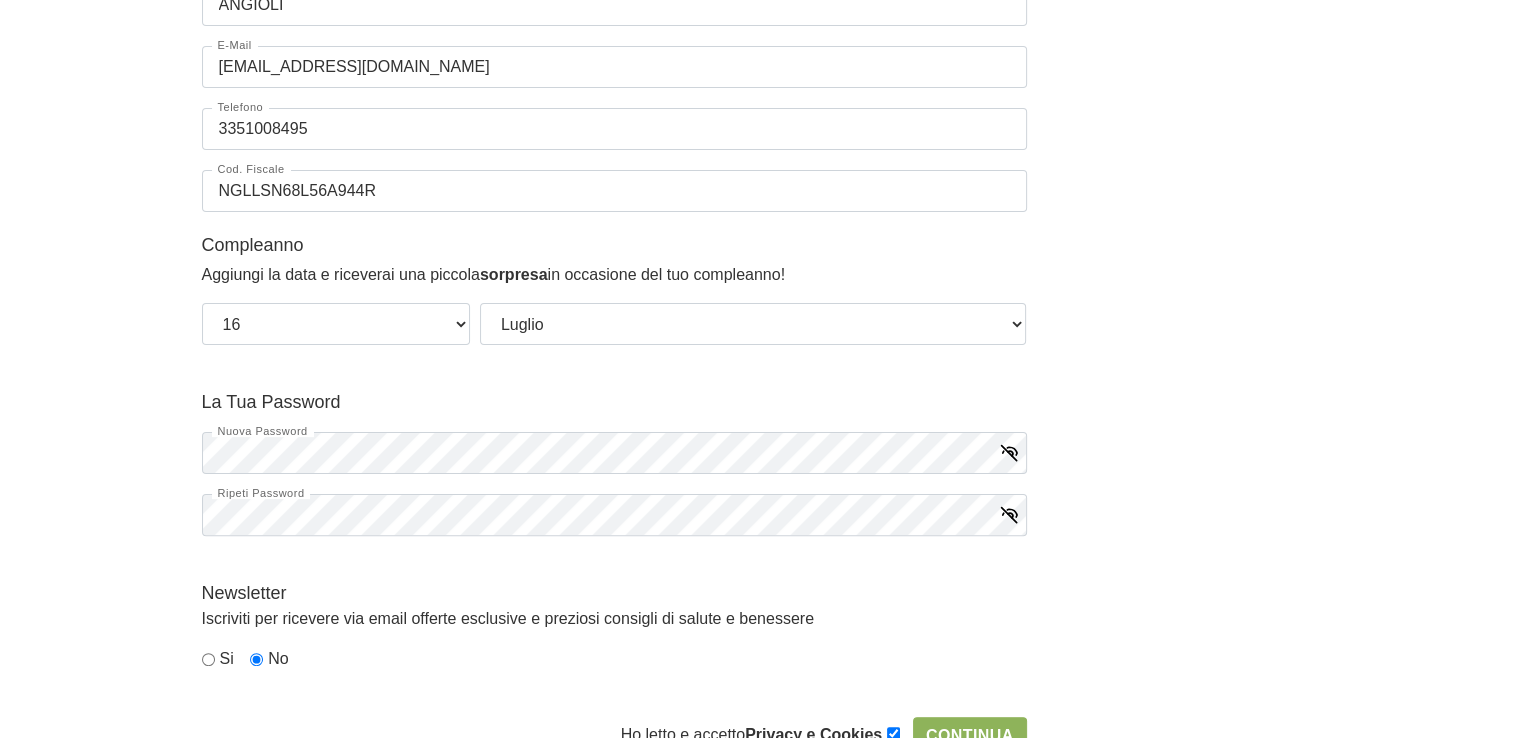 click on "I tuoi Dati
Gruppo Clienti
Default
Nome
ALESSANDRA
Cognome
ANGIOLI
E-Mail
gasleoale@gmail.com
Telefono
3351008495
Cod. Fiscale
NGLLSN68L56A944R
Compleanno
Aggiungi la data e riceverai una piccola  sorpresa" at bounding box center [614, 317] 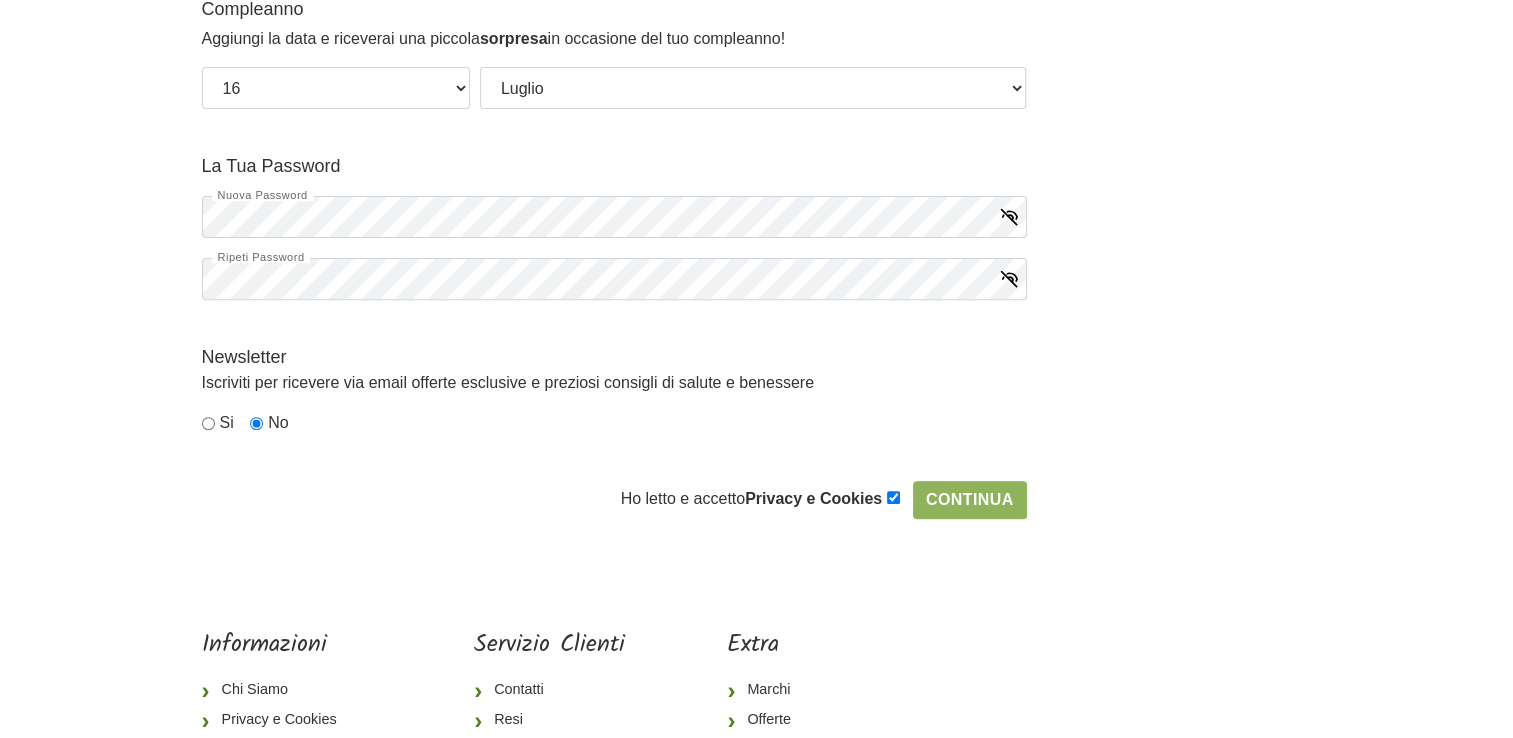 scroll, scrollTop: 645, scrollLeft: 0, axis: vertical 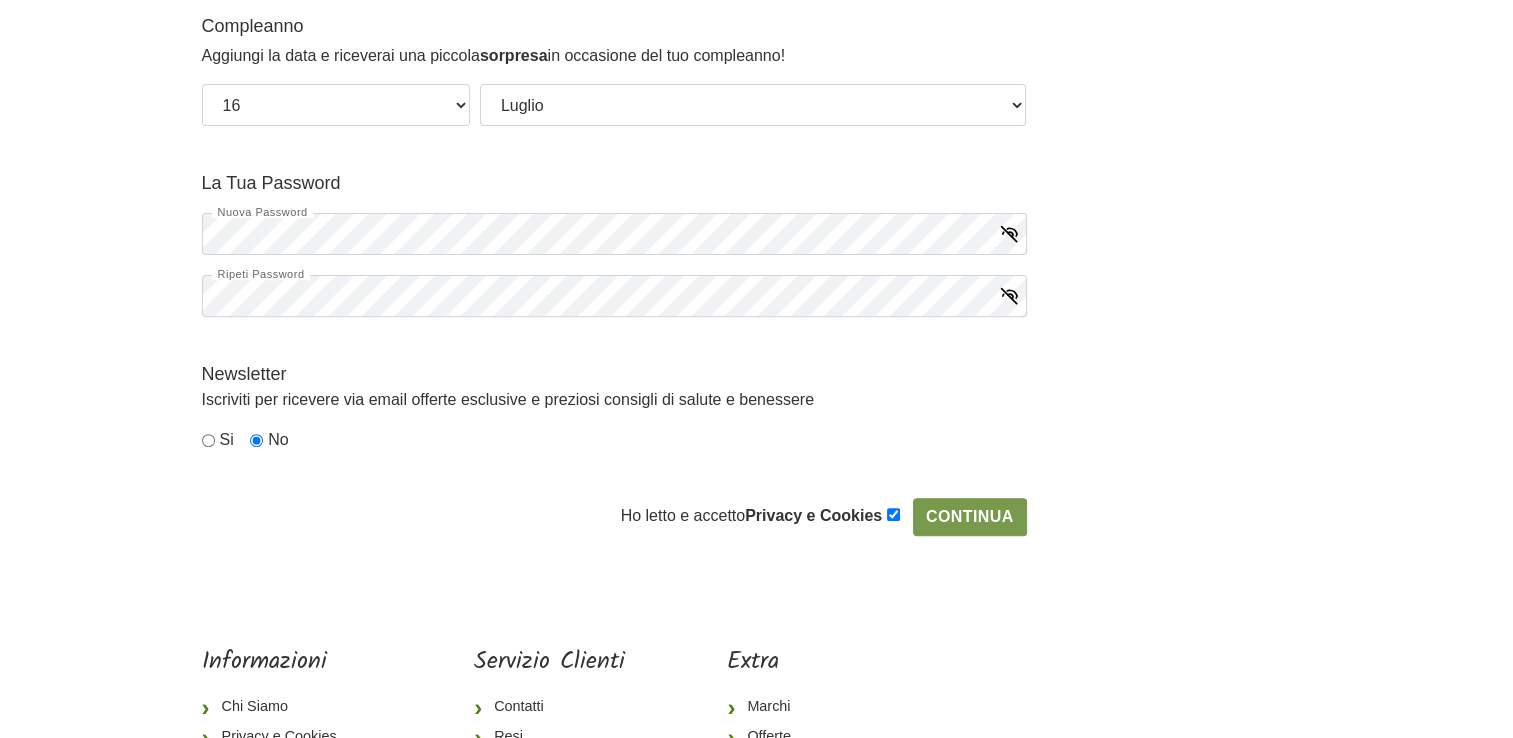 click on "Continua" at bounding box center [970, 517] 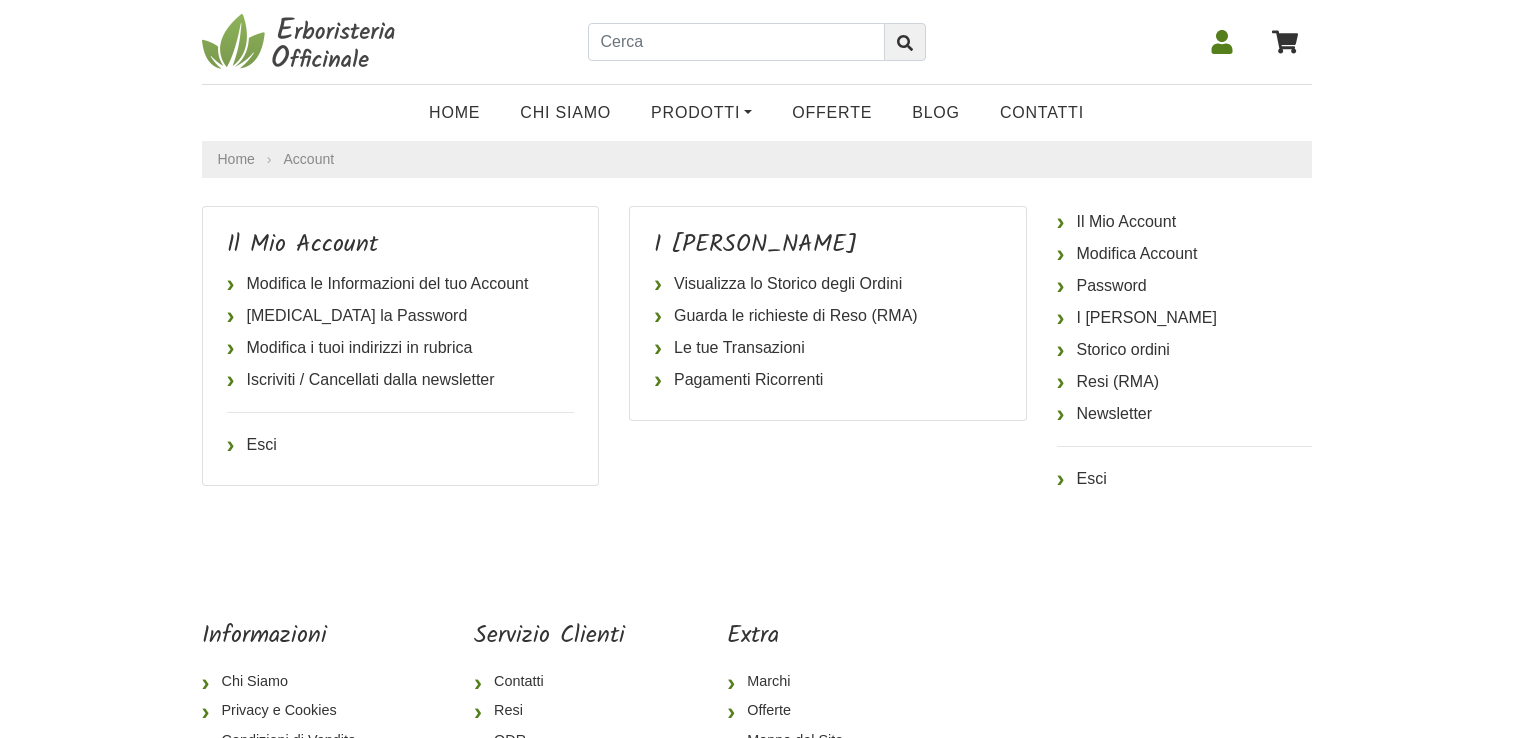 scroll, scrollTop: 0, scrollLeft: 0, axis: both 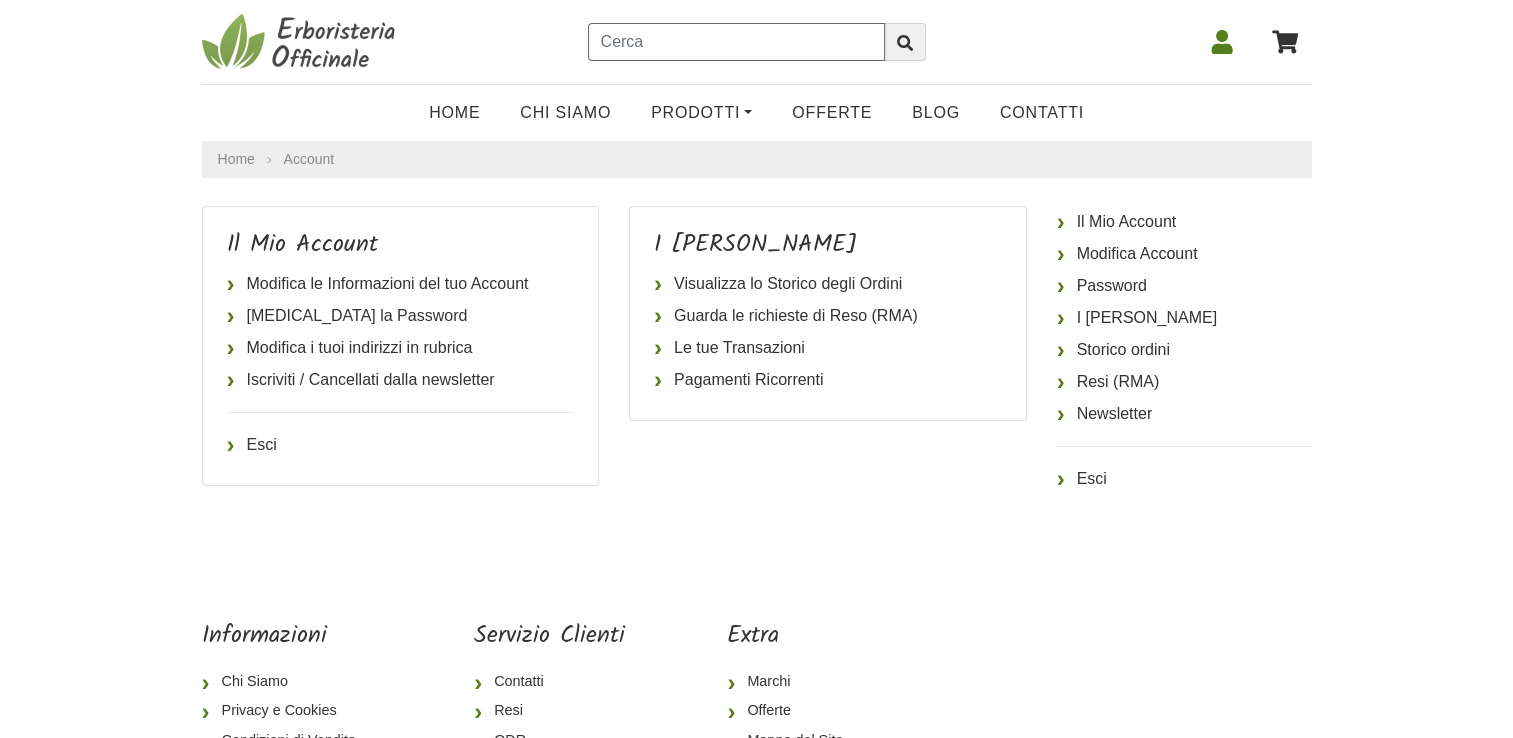 click at bounding box center (736, 42) 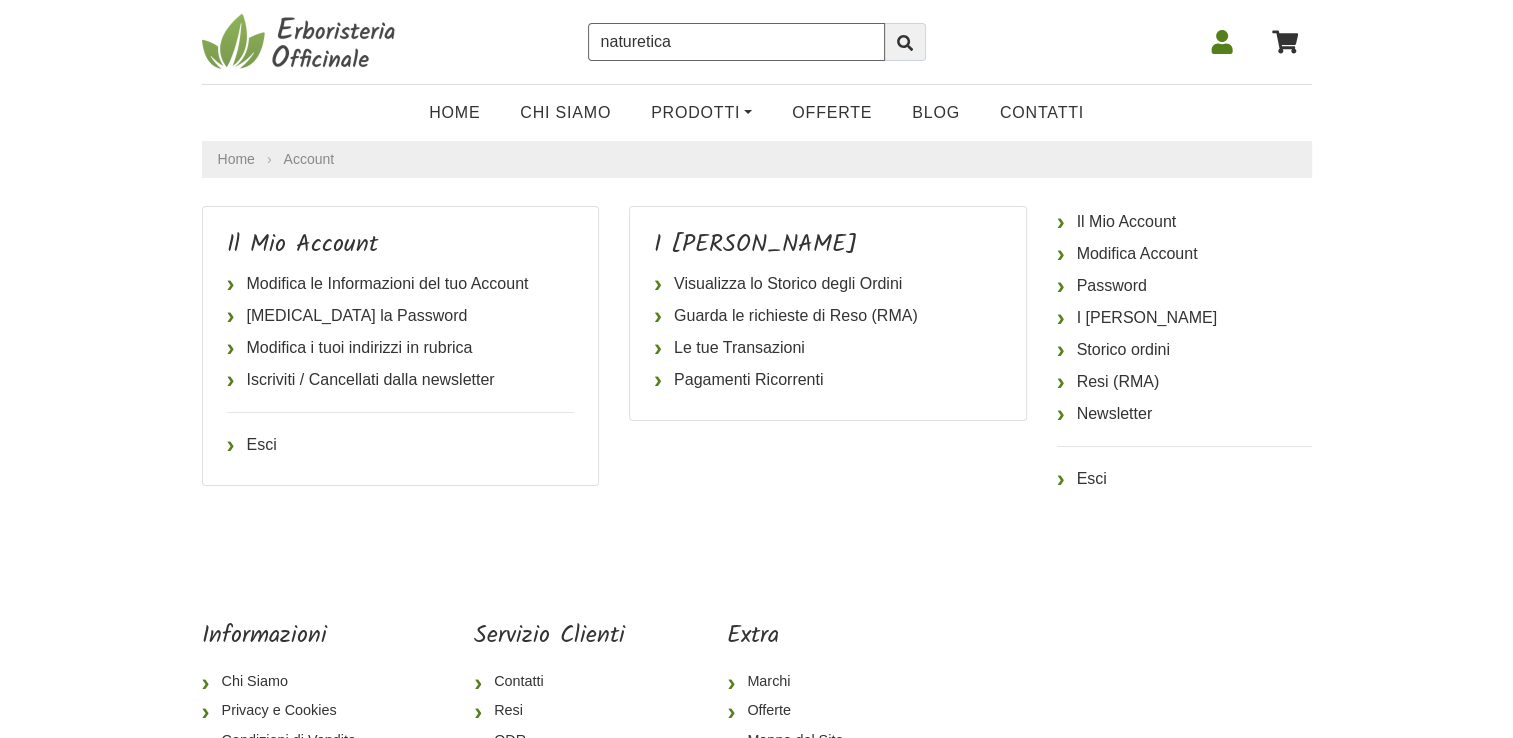 type on "naturetica" 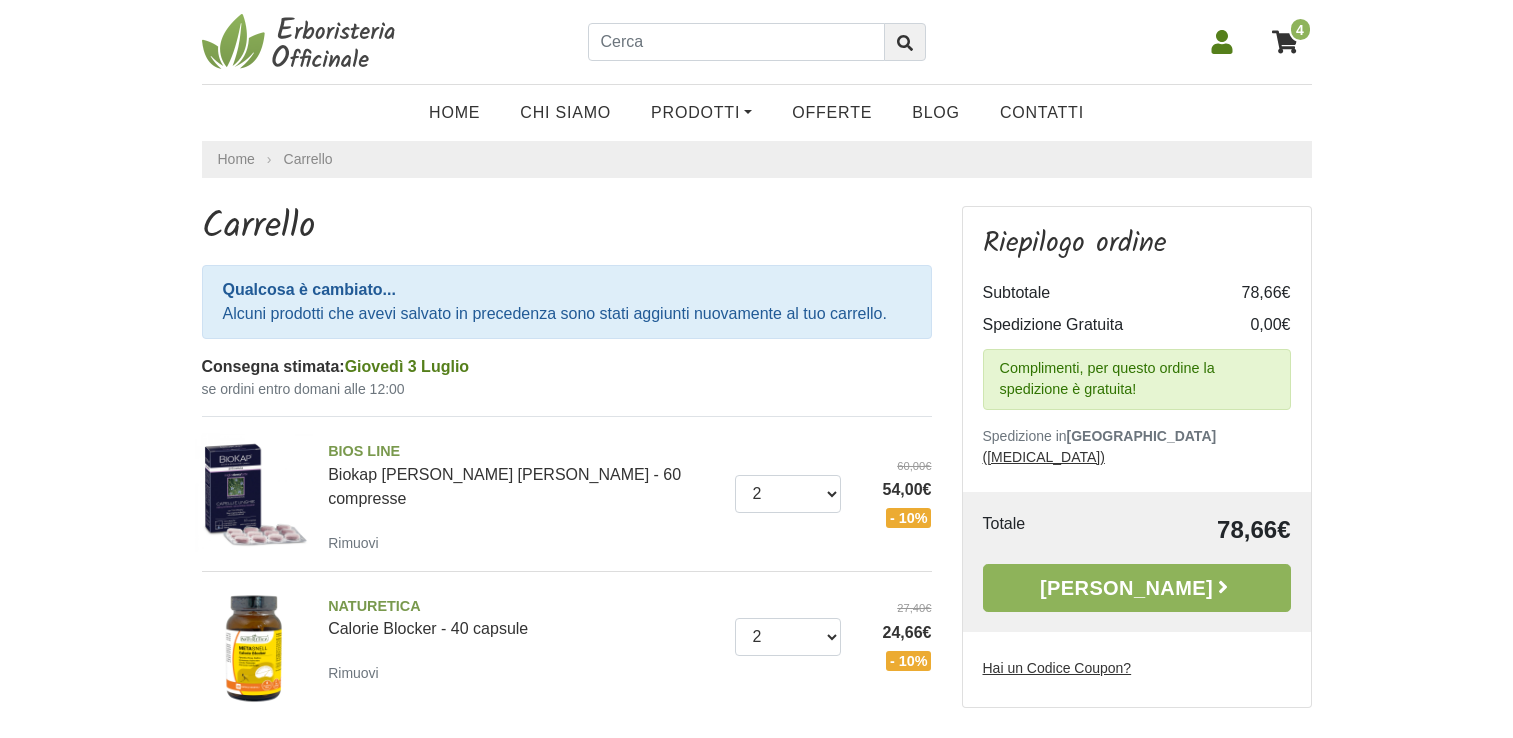 scroll, scrollTop: 0, scrollLeft: 0, axis: both 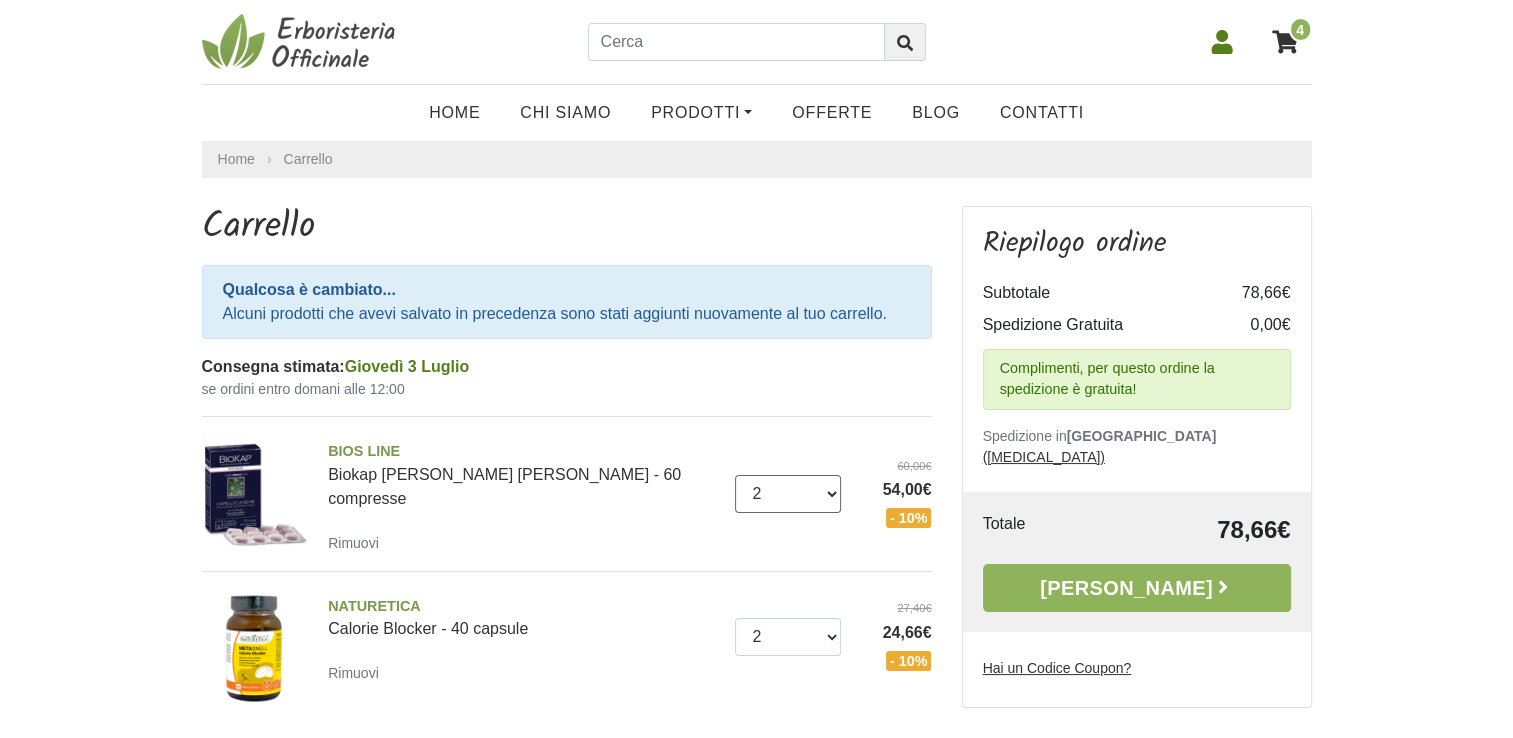 click on "0 ([GEOGRAPHIC_DATA])
1
2
3
4" at bounding box center (788, 494) 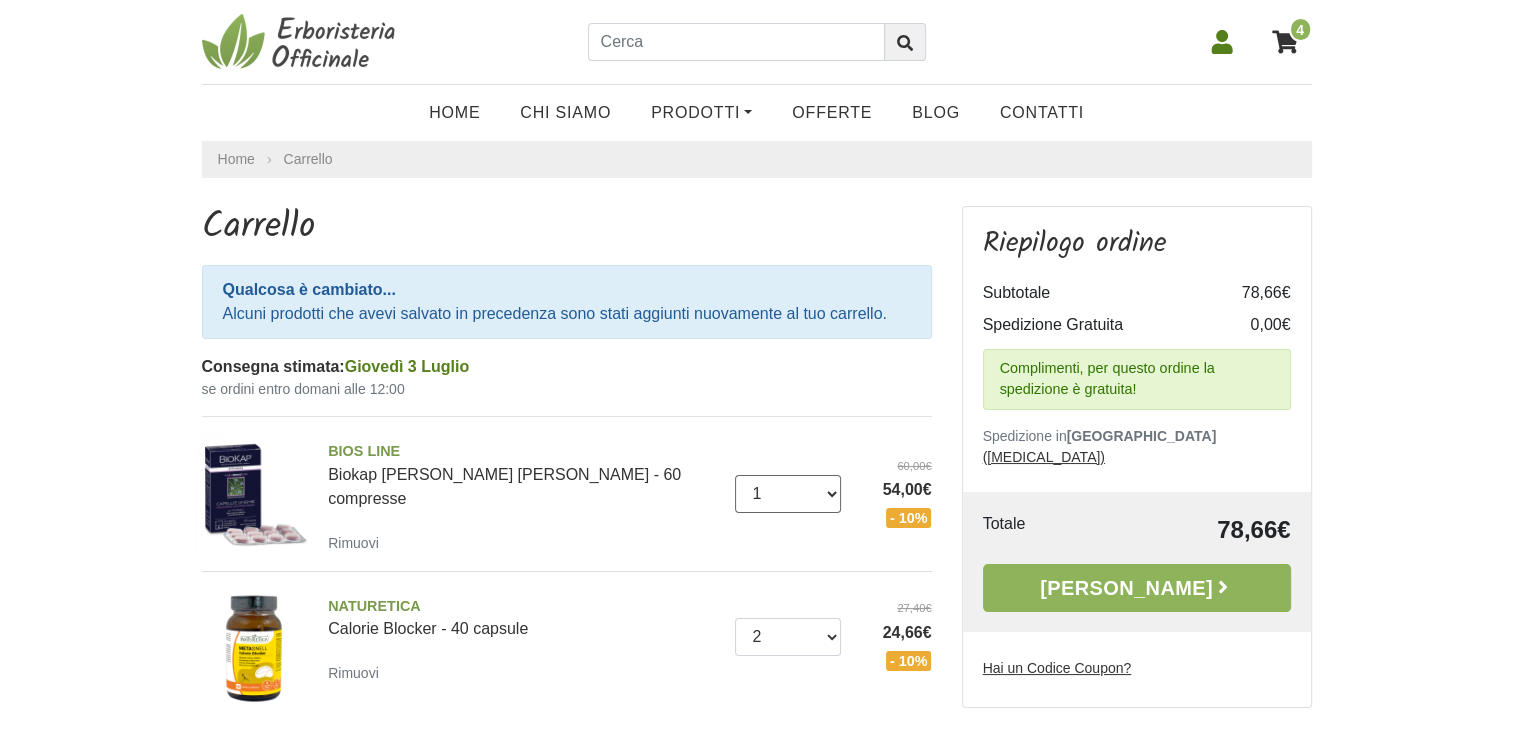 click on "0 ([GEOGRAPHIC_DATA])
1
2
3
4" at bounding box center [788, 494] 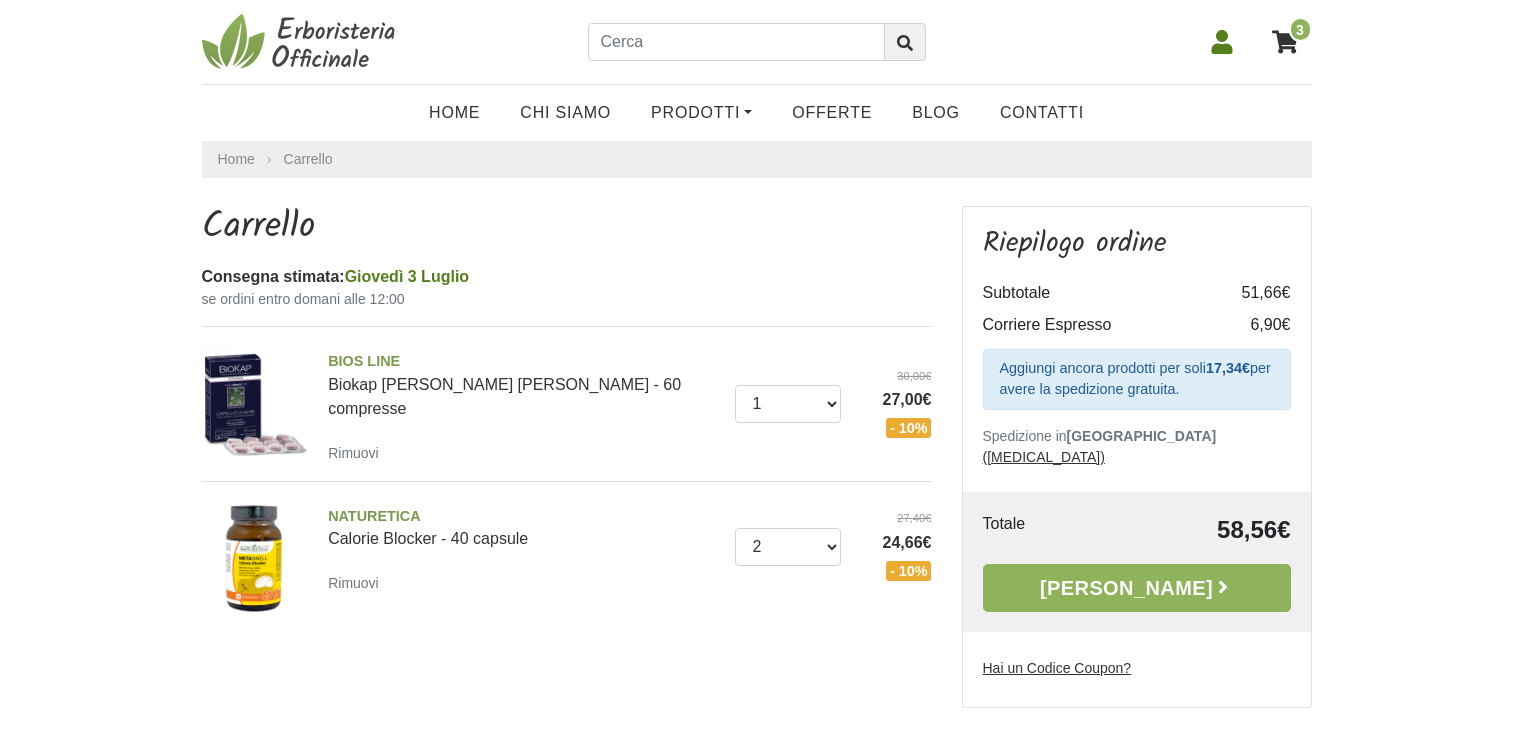 scroll, scrollTop: 0, scrollLeft: 0, axis: both 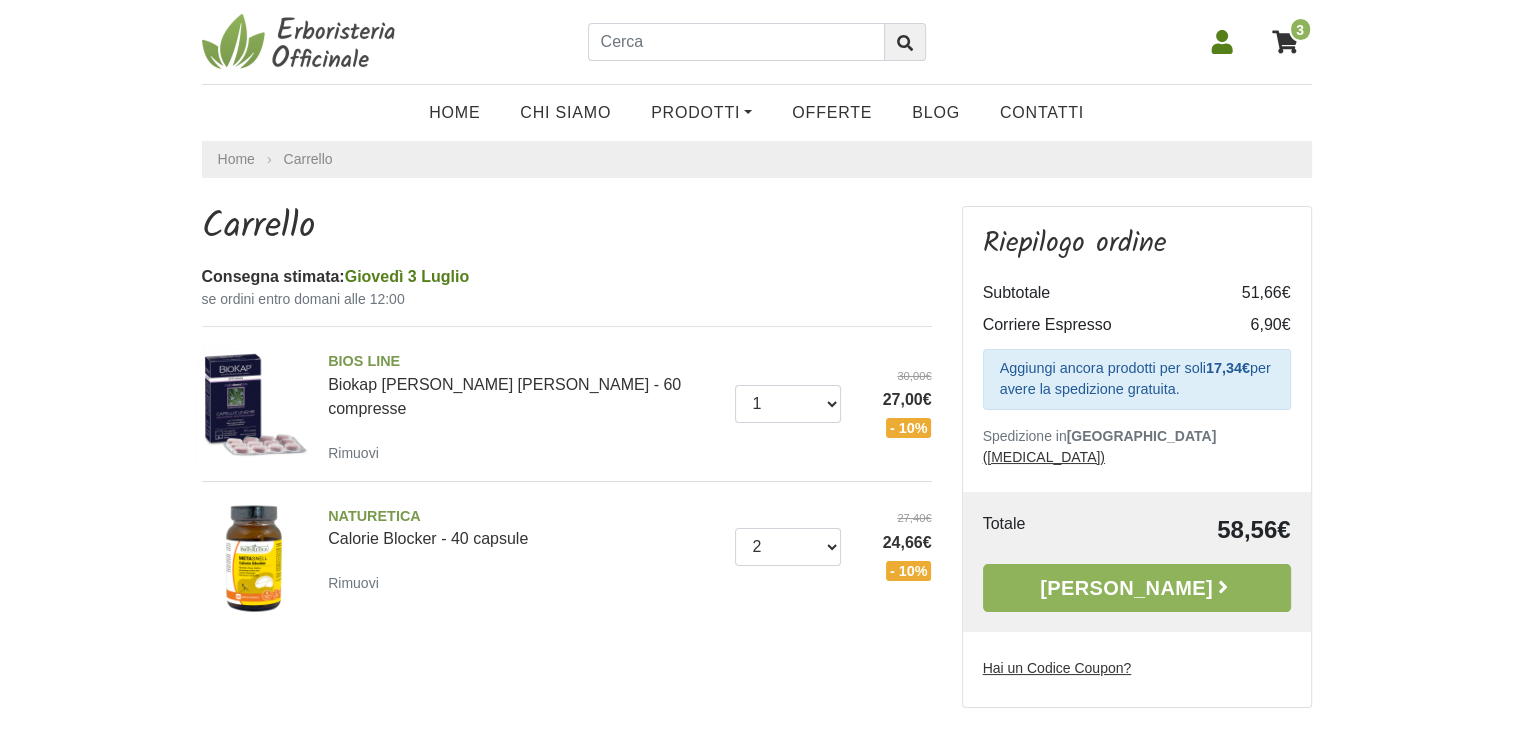 drag, startPoint x: 1509, startPoint y: 257, endPoint x: 1519, endPoint y: 259, distance: 10.198039 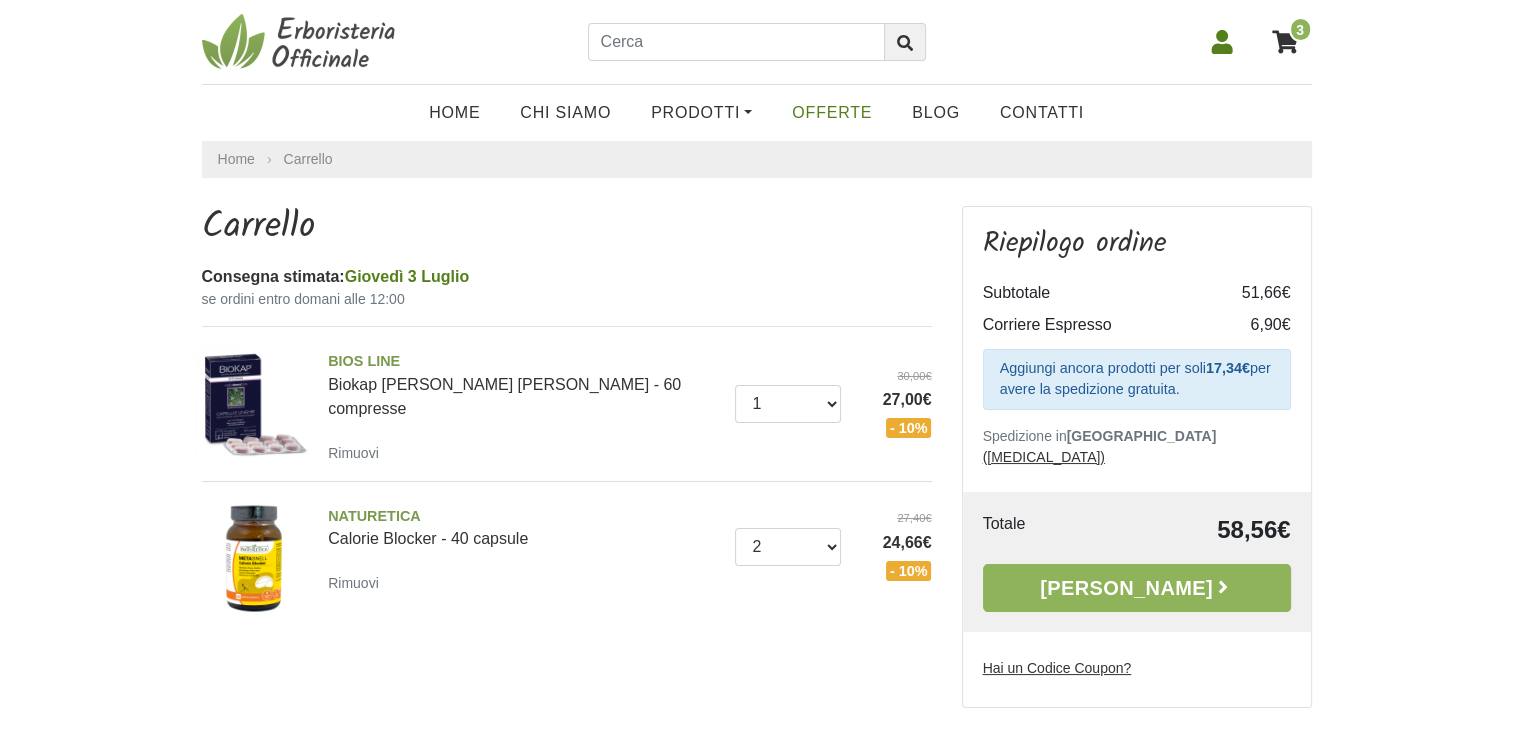 click on "OFFERTE" at bounding box center [832, 113] 